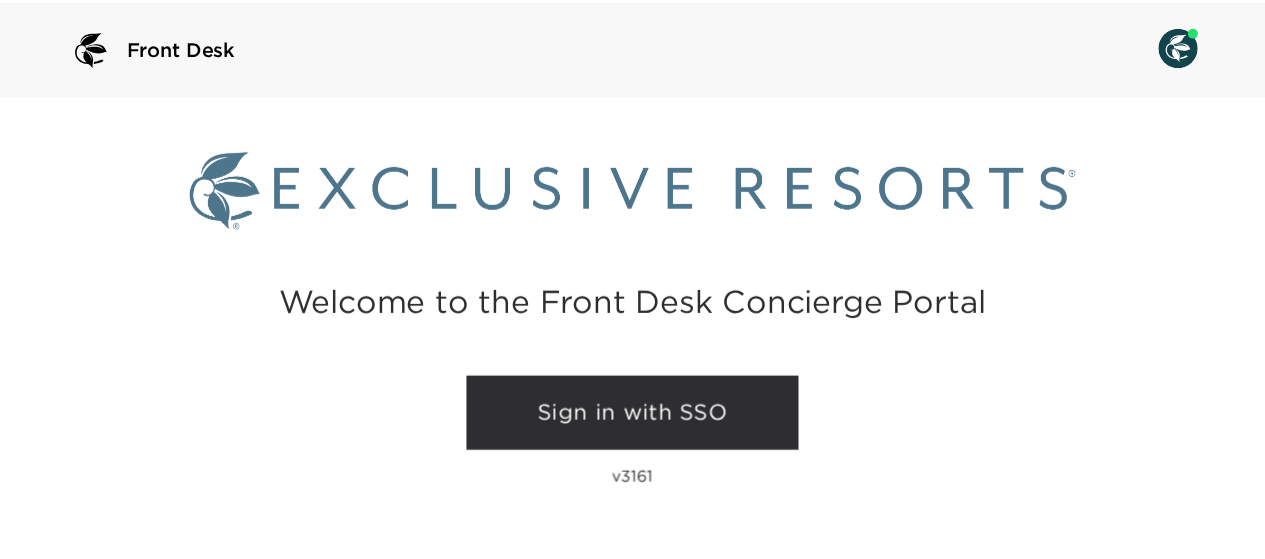 scroll, scrollTop: 0, scrollLeft: 0, axis: both 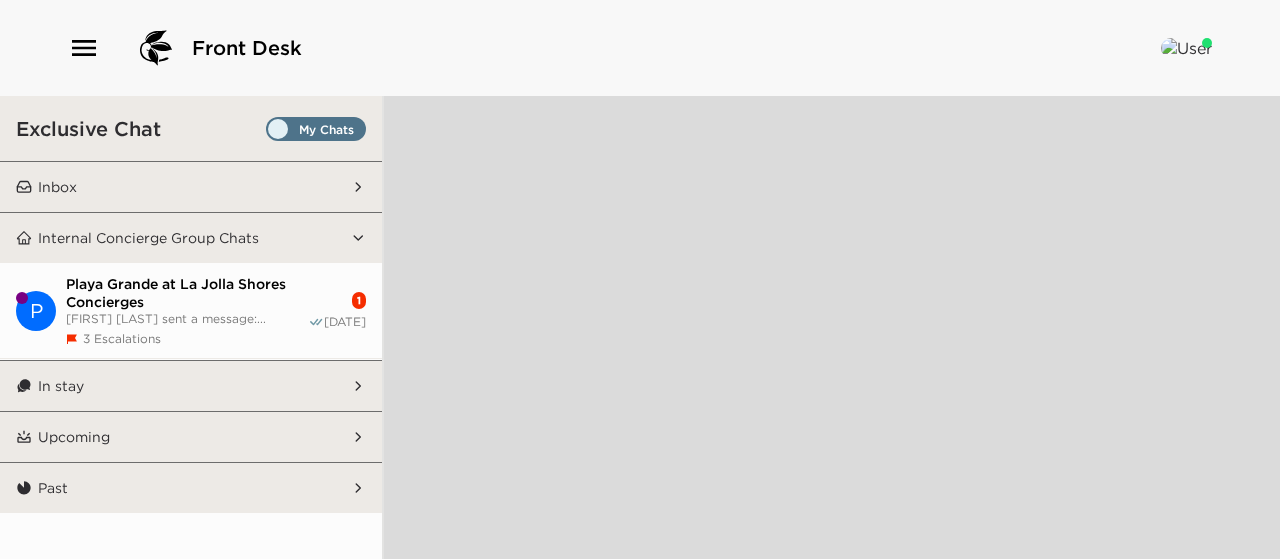 click on "[FIRST] [LAST] sent a message:..." at bounding box center (187, 318) 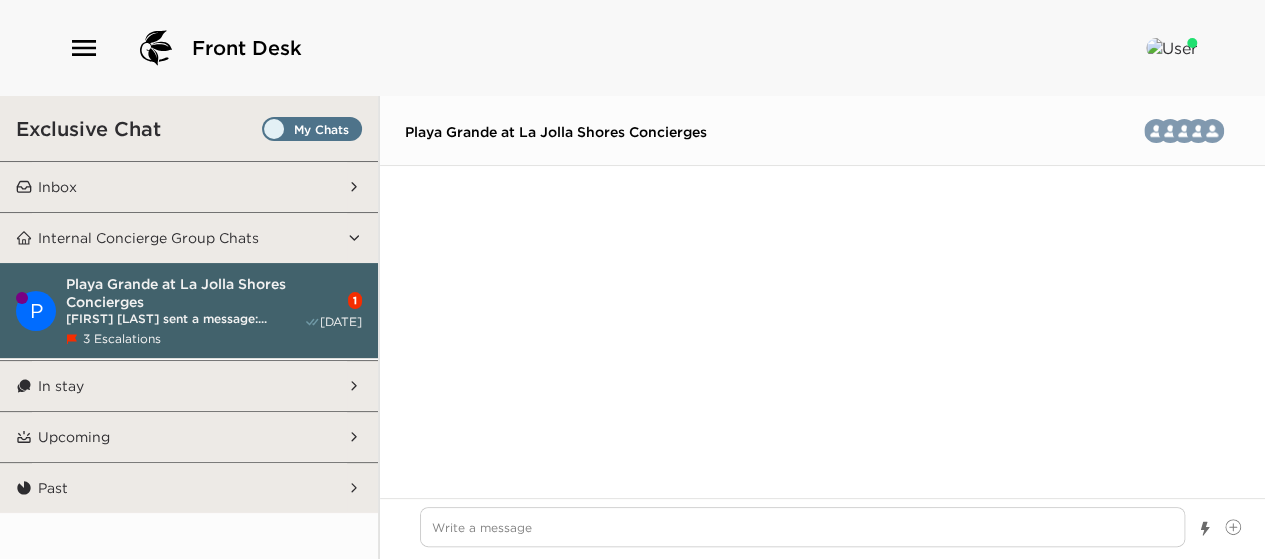 scroll, scrollTop: 7996, scrollLeft: 0, axis: vertical 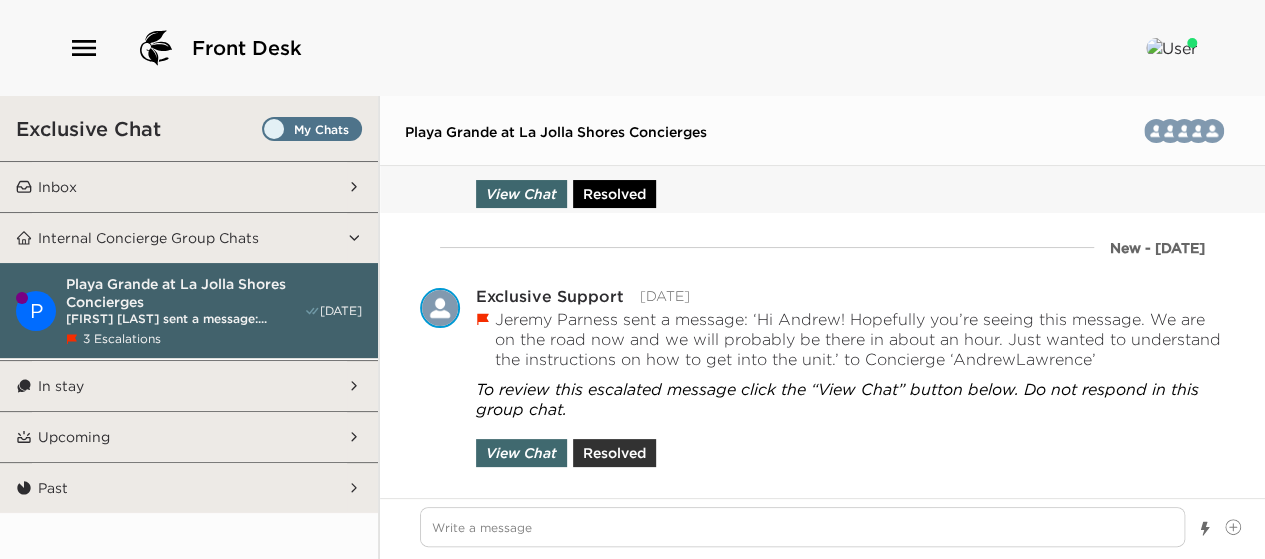 click on "Resolved" at bounding box center (614, 194) 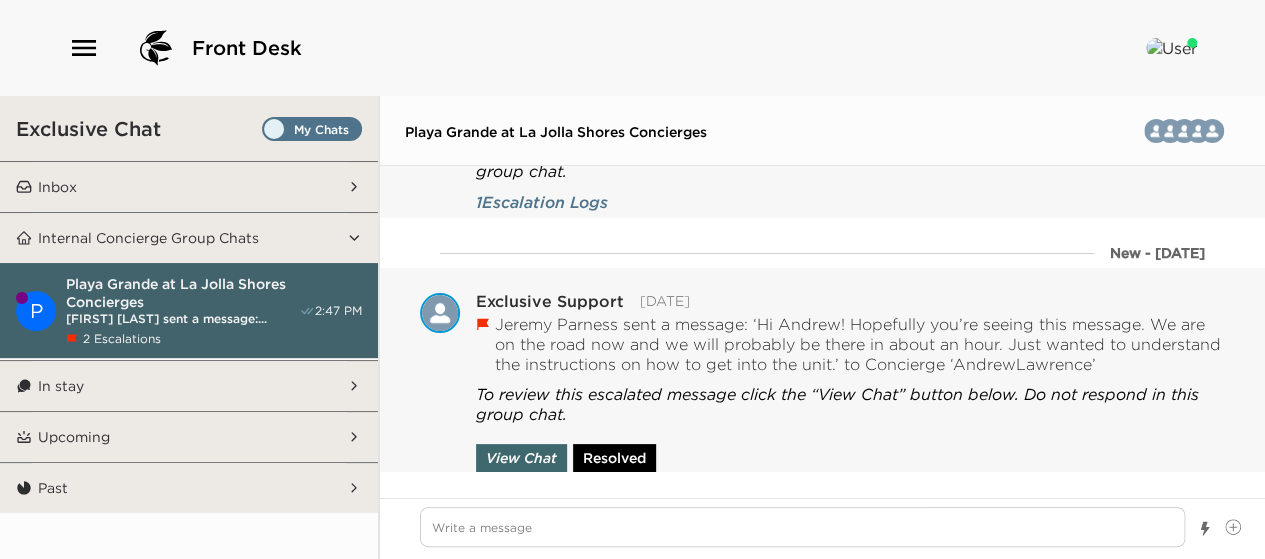 click on "Resolved" at bounding box center [614, 458] 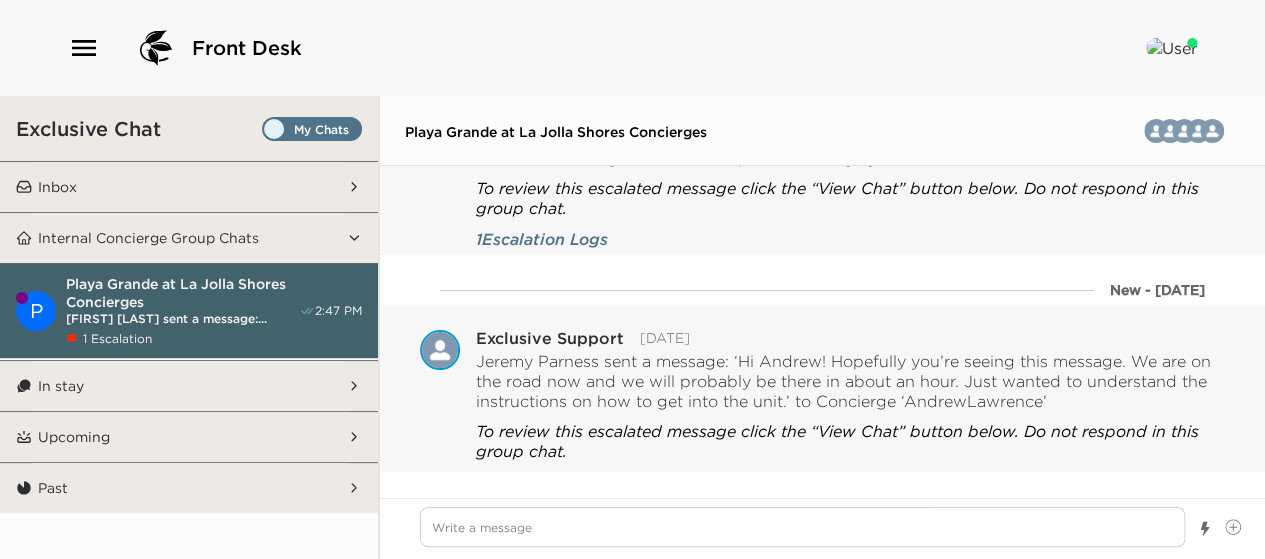 scroll, scrollTop: 7947, scrollLeft: 0, axis: vertical 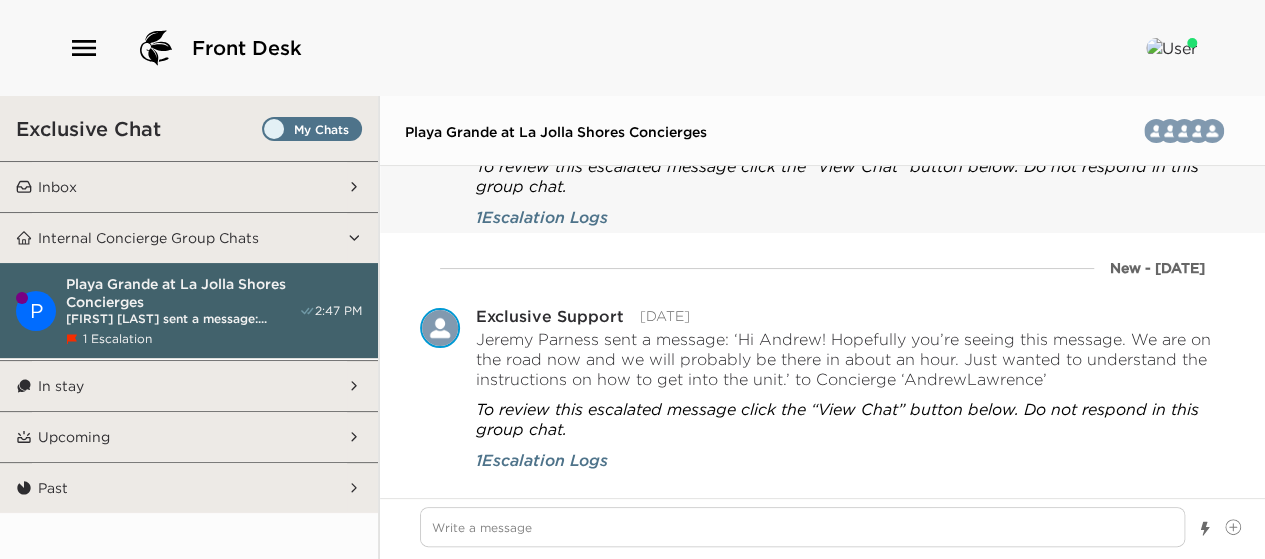 click on "1 Escalation" at bounding box center (182, 338) 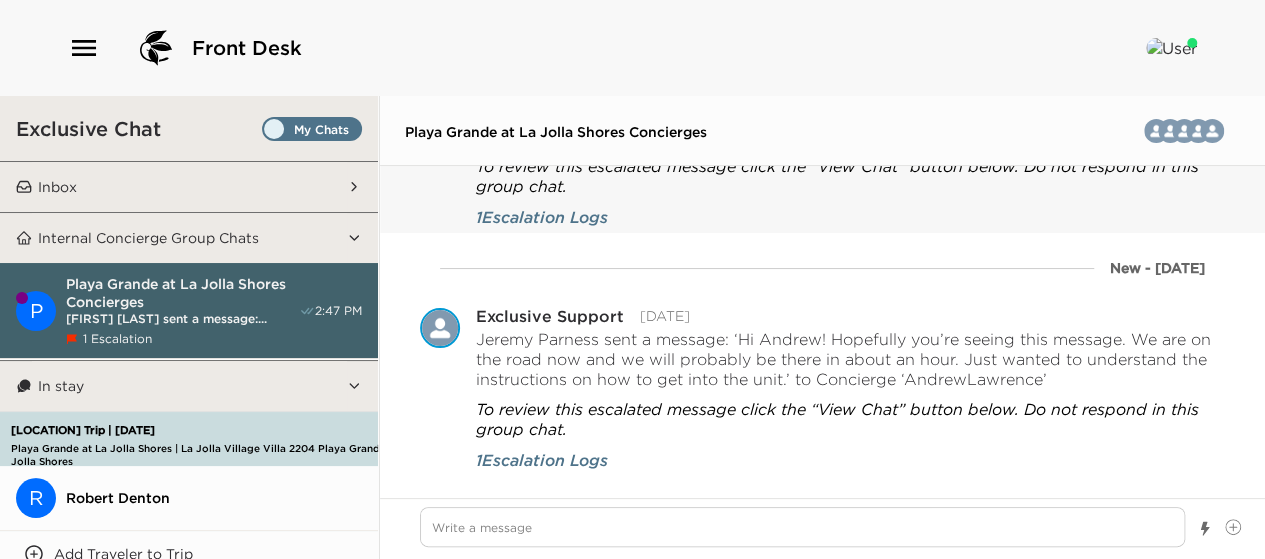 click on "[FIRST] [LAST] sent a message:..." at bounding box center [182, 318] 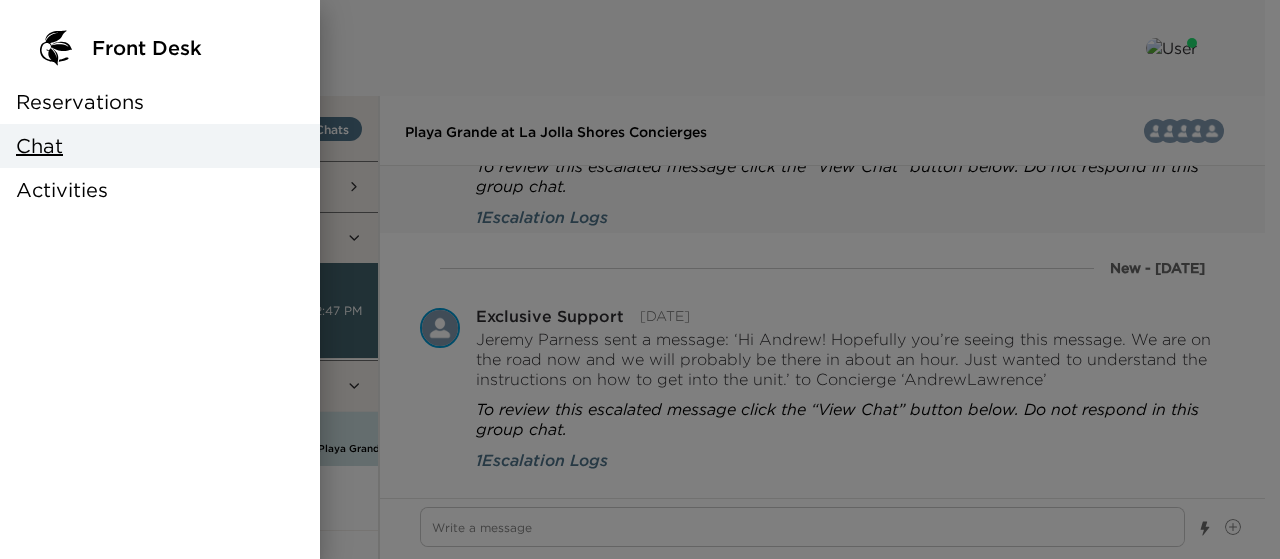 click on "Reservations" at bounding box center (80, 102) 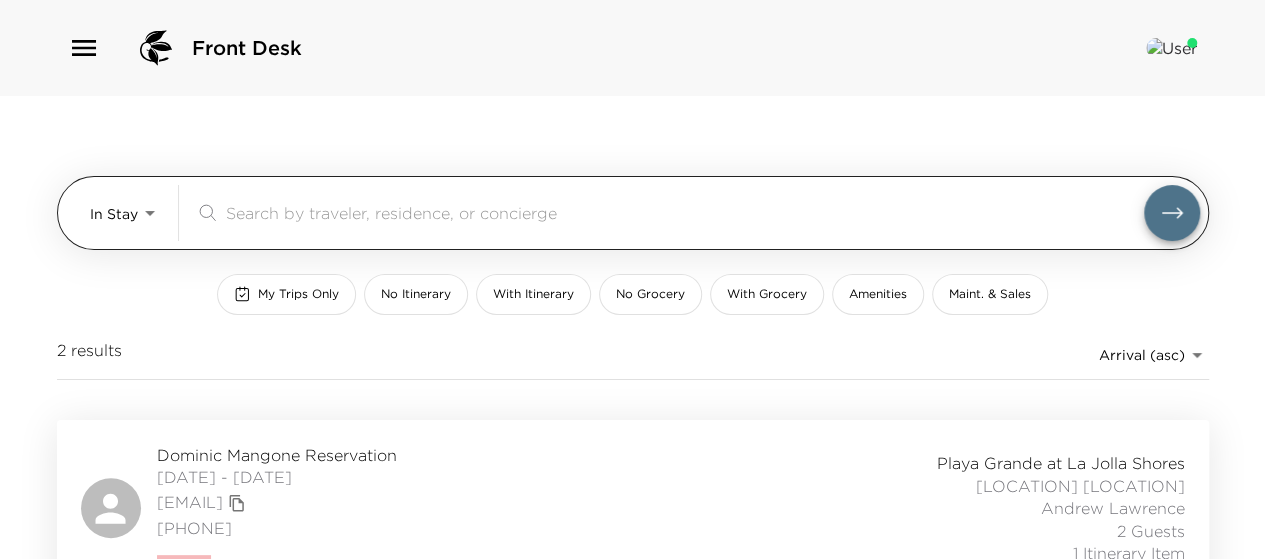click on "Front Desk In Stay In-Stay ​ My Trips Only No Itinerary With Itinerary No Grocery With Grocery Amenities Maint. & Sales 2 results Arrival (asc) reservations_prod_arrival_asc Dominic Mangone Reservation [DATE] - [DATE] [EMAIL] ([PHONE]) Ultra Playa Grande at La Jolla Shores La Jolla Sky Villa 2206 Playa Grande at La Jolla Shores Andrew Lawrence 2 Guests 1 Itinerary Item Robert Denton Reservation [DATE] - [DATE] [EMAIL] ([PHONE]) Playa Grande at La Jolla Shores La Jolla Village Villa 2204 Playa Grande at La Jolla Shores Andrew Lawrence 1 Guest 2 Itinerary Items x" at bounding box center [632, 279] 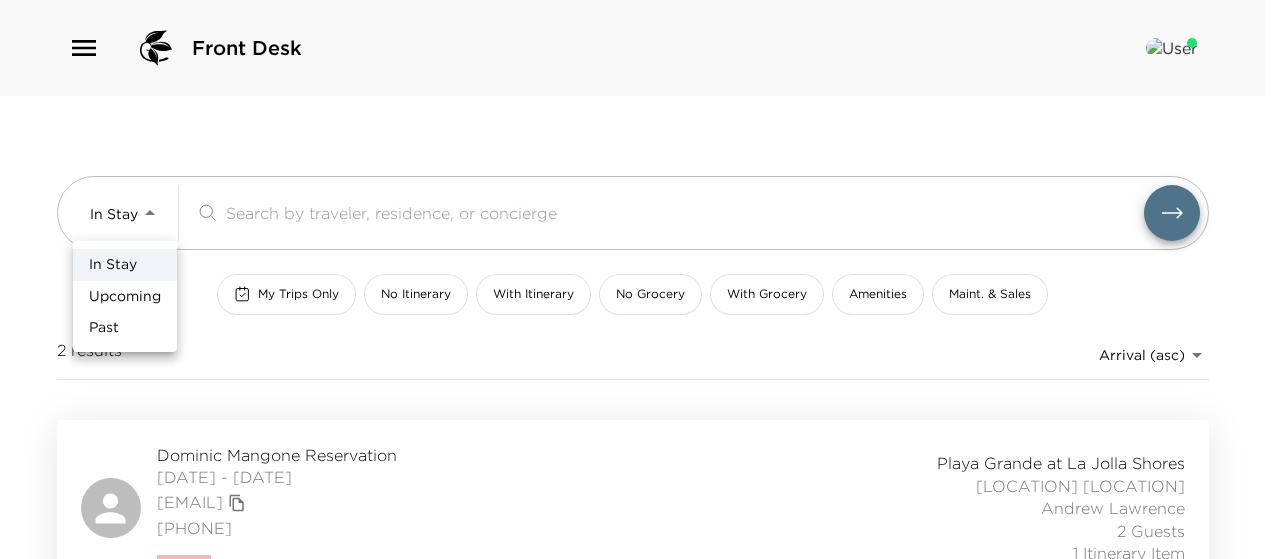 click on "Upcoming" at bounding box center [125, 297] 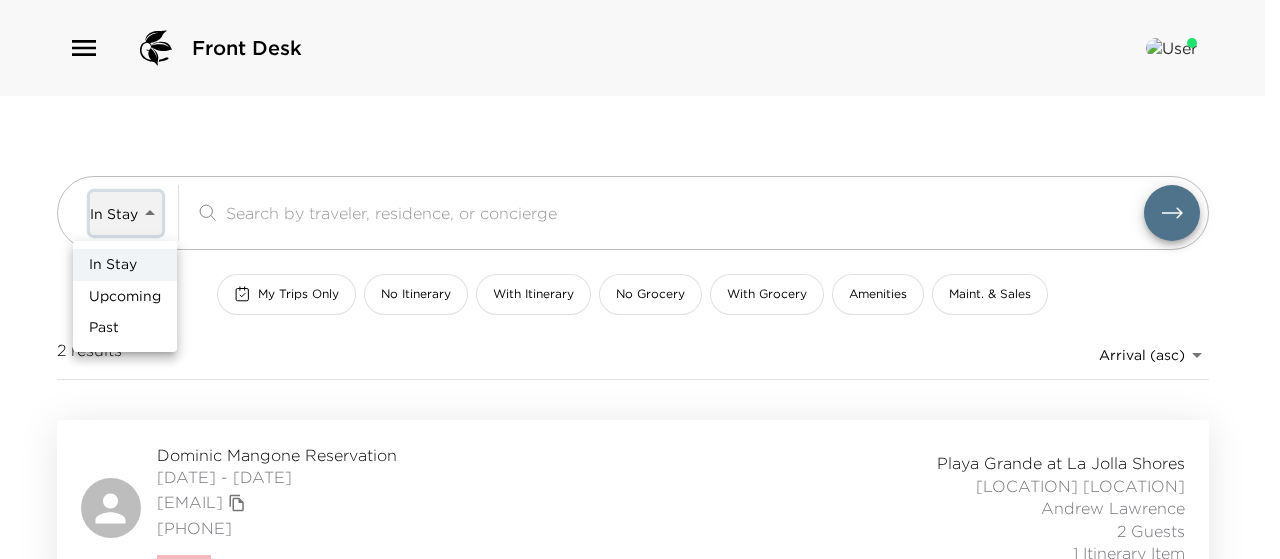 type on "Upcoming" 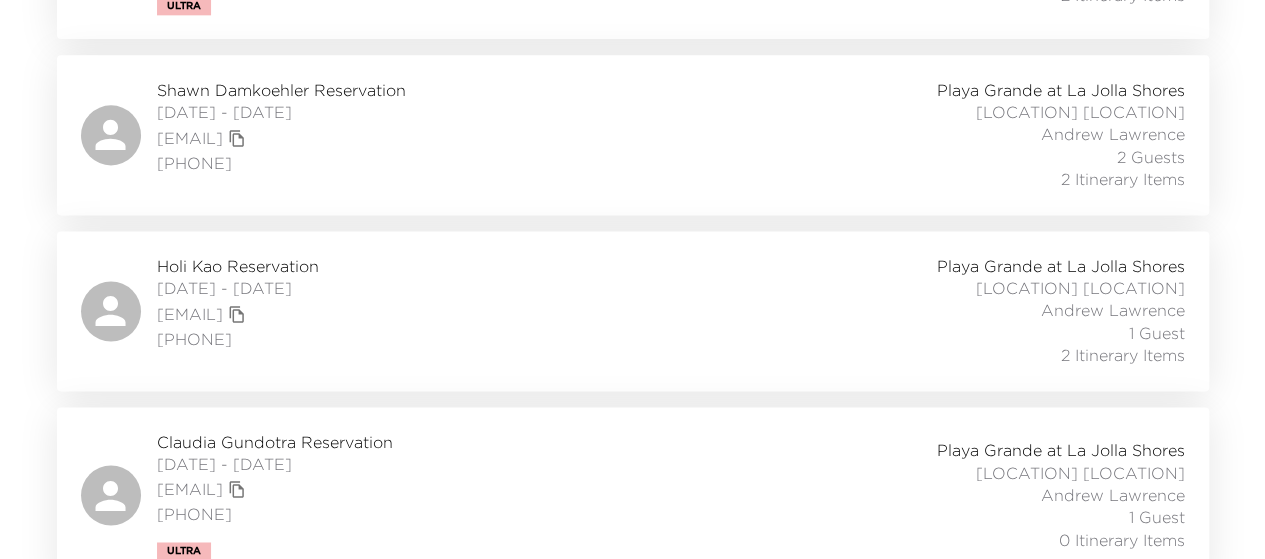 scroll, scrollTop: 1300, scrollLeft: 0, axis: vertical 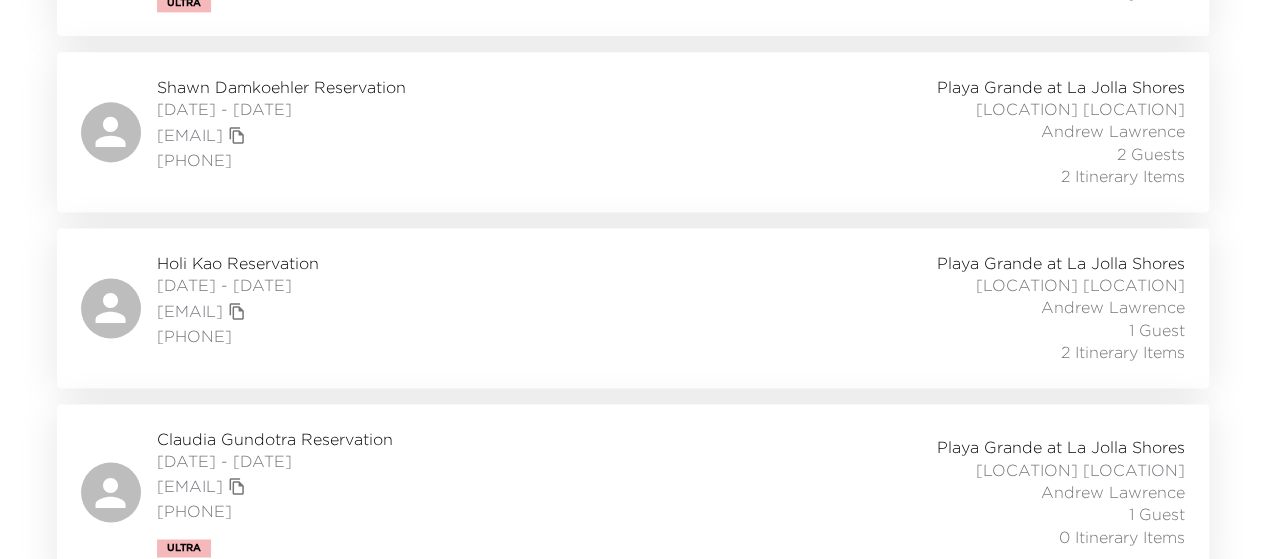 click on "[FIRST] [LAST] Reservation [DATE] - [DATE] [EMAIL] [PHONE] [LOCATION] [LOCATION] [LOCATION] [FIRST] [LAST] 1 Guest 2 Itinerary Items" at bounding box center [633, 308] 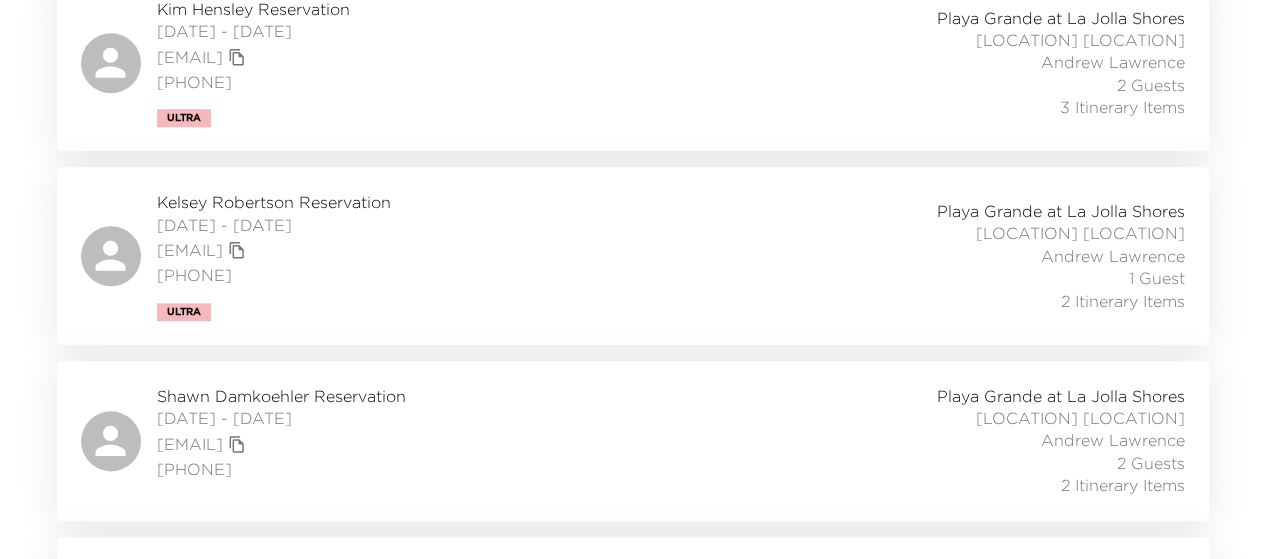 scroll, scrollTop: 1100, scrollLeft: 0, axis: vertical 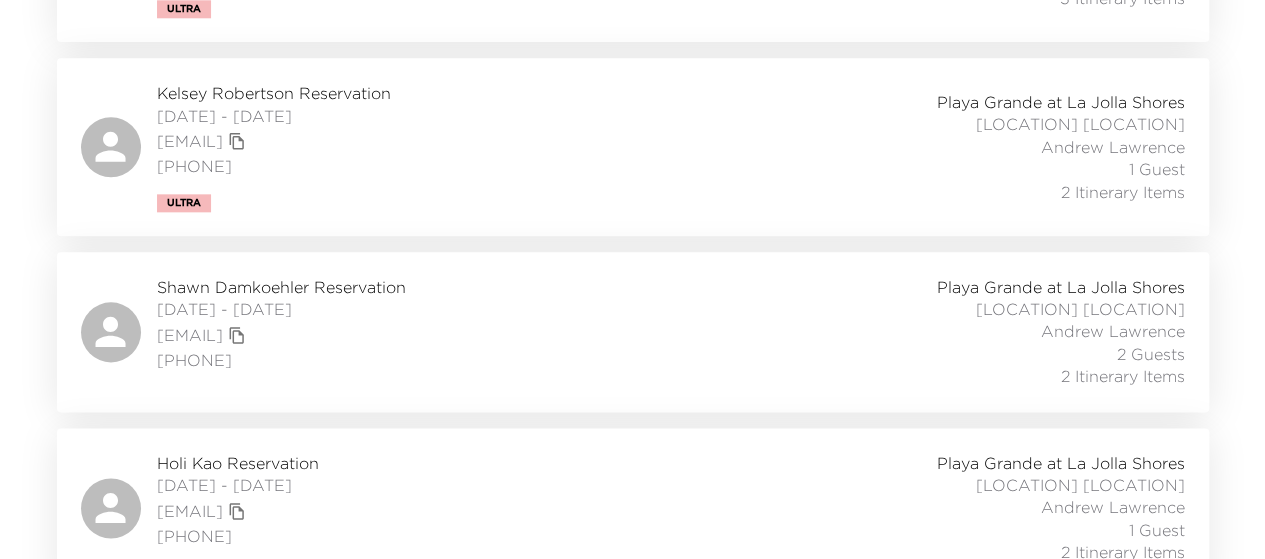 click on "Shawn Damkoehler Reservation [DATE] - [DATE] [EMAIL] [PHONE] Playa Grande at La Jolla Shores La Jolla Village Villa 2204 Playa Grande at La Jolla Shores Andrew Lawrence 2 Guests 2 Itinerary Items" at bounding box center (633, 332) 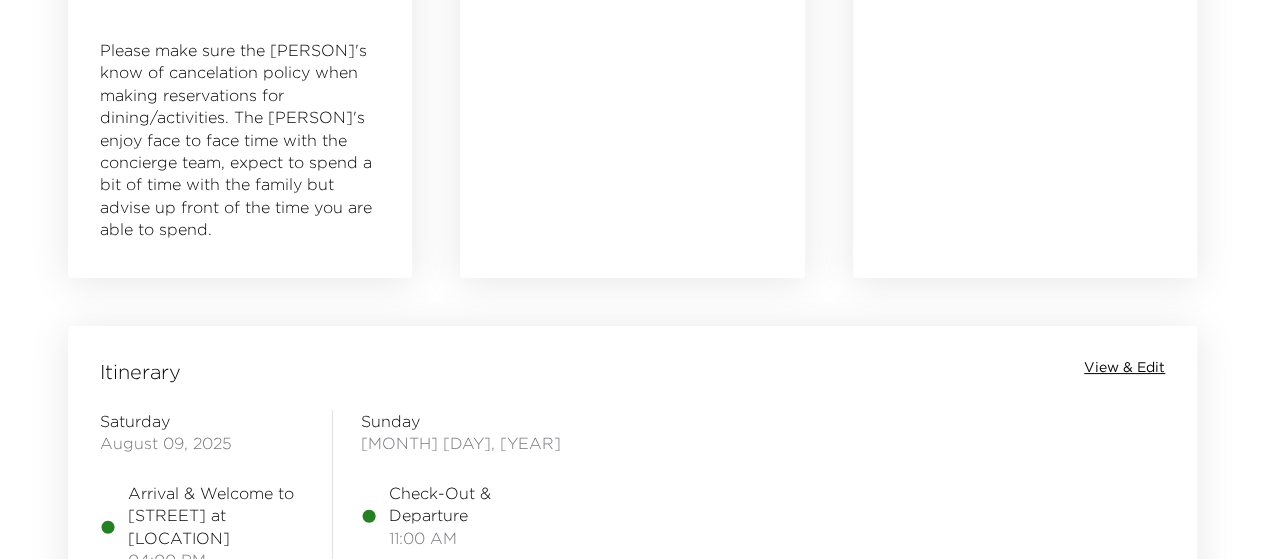 scroll, scrollTop: 1500, scrollLeft: 0, axis: vertical 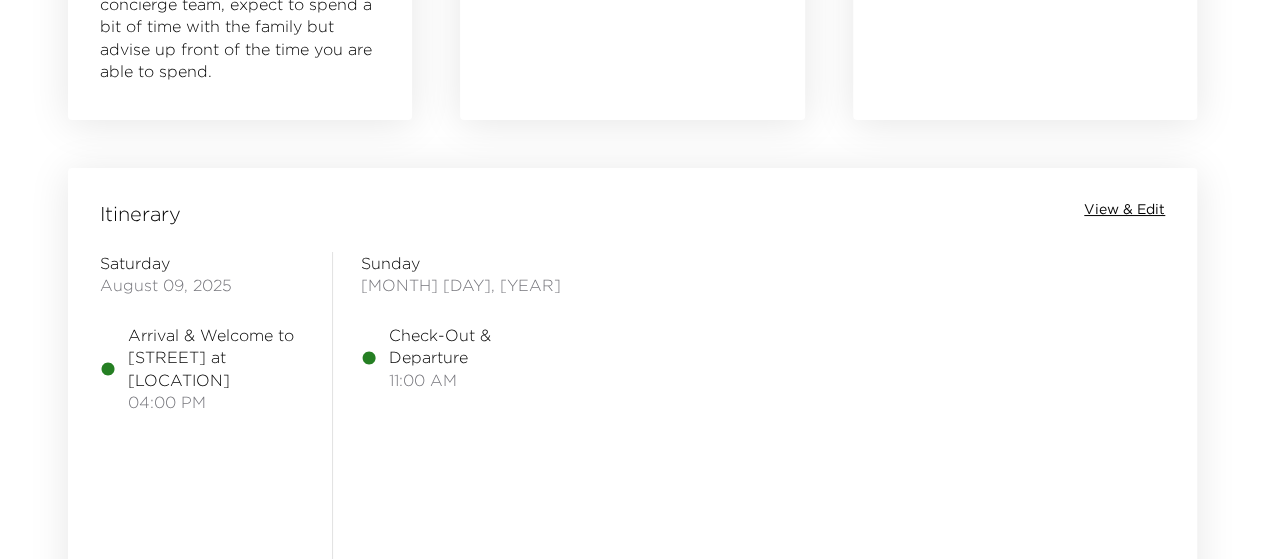 click on "View & Edit" at bounding box center [1124, 210] 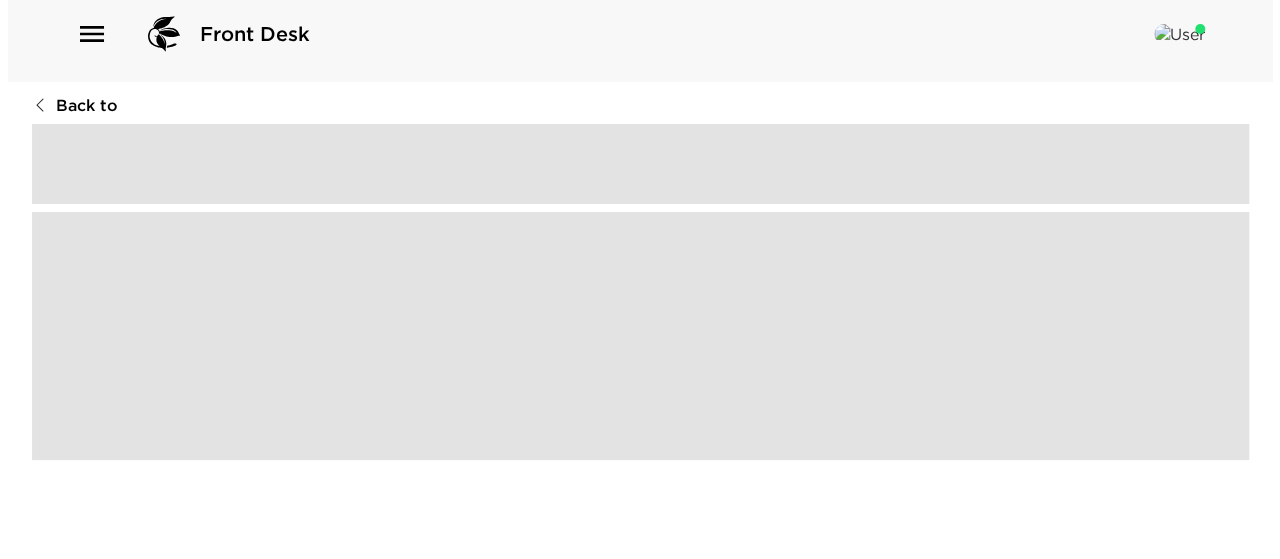 scroll, scrollTop: 0, scrollLeft: 0, axis: both 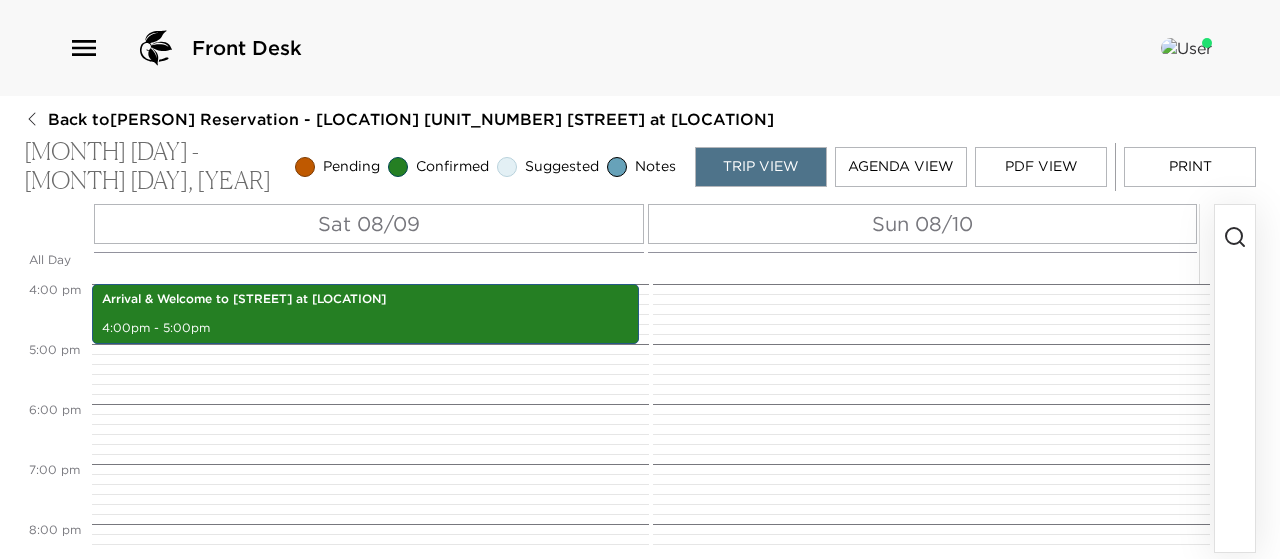 click on "Sat 08/09" at bounding box center (369, 224) 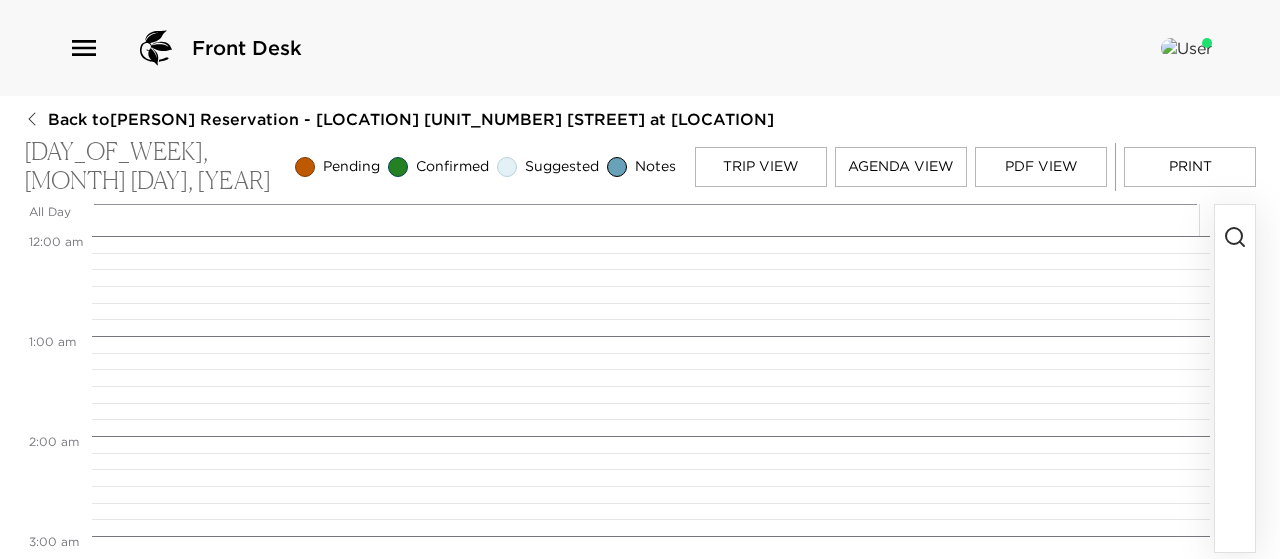 scroll, scrollTop: 1600, scrollLeft: 0, axis: vertical 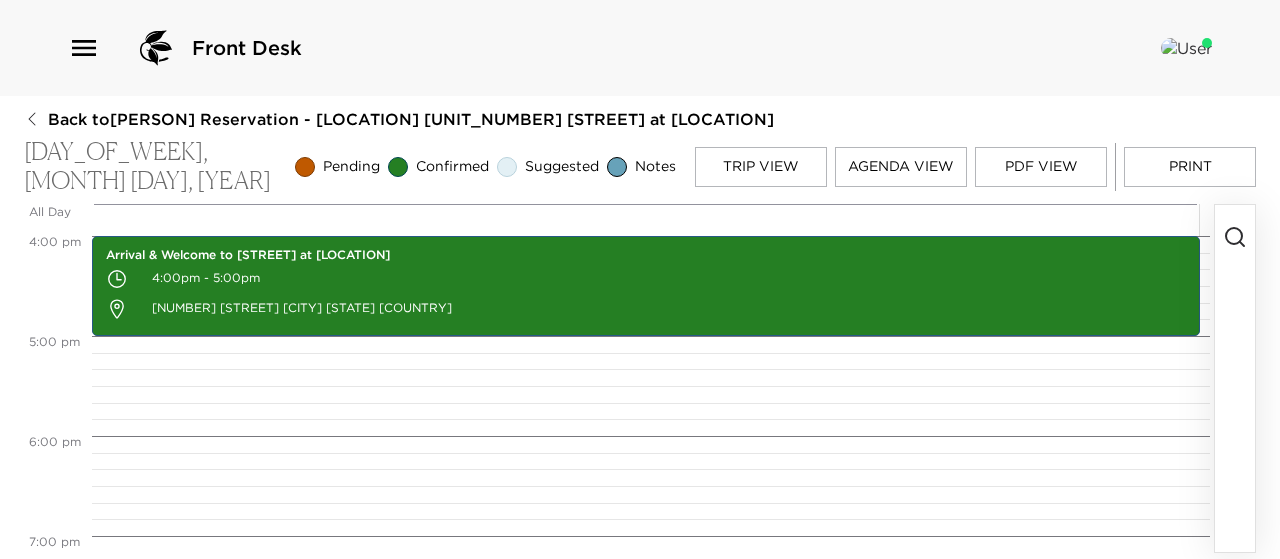click 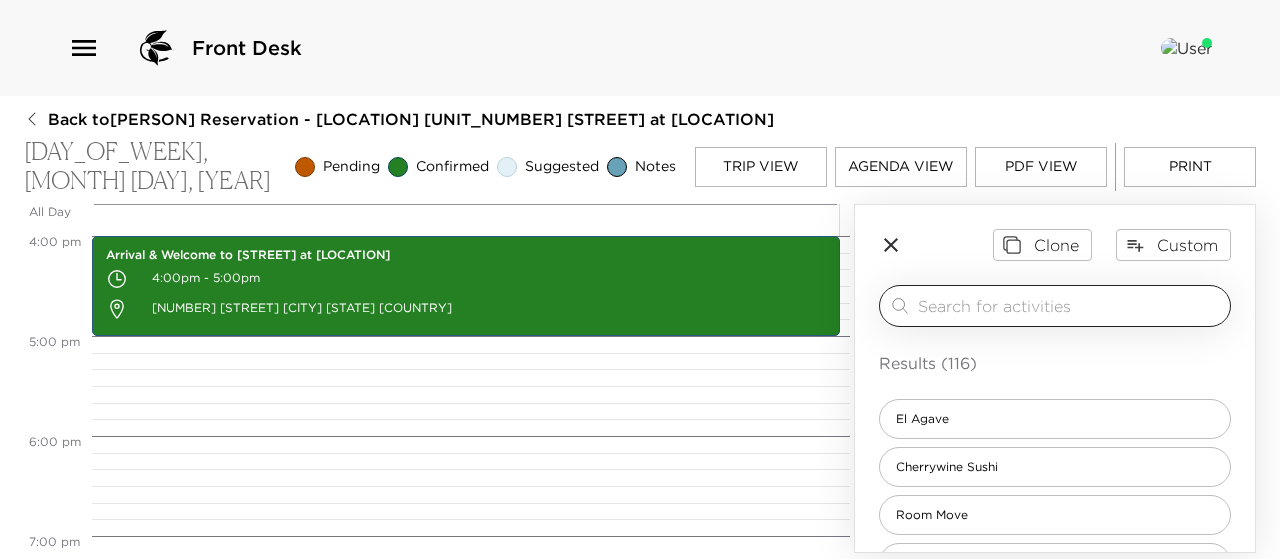 click at bounding box center [1070, 305] 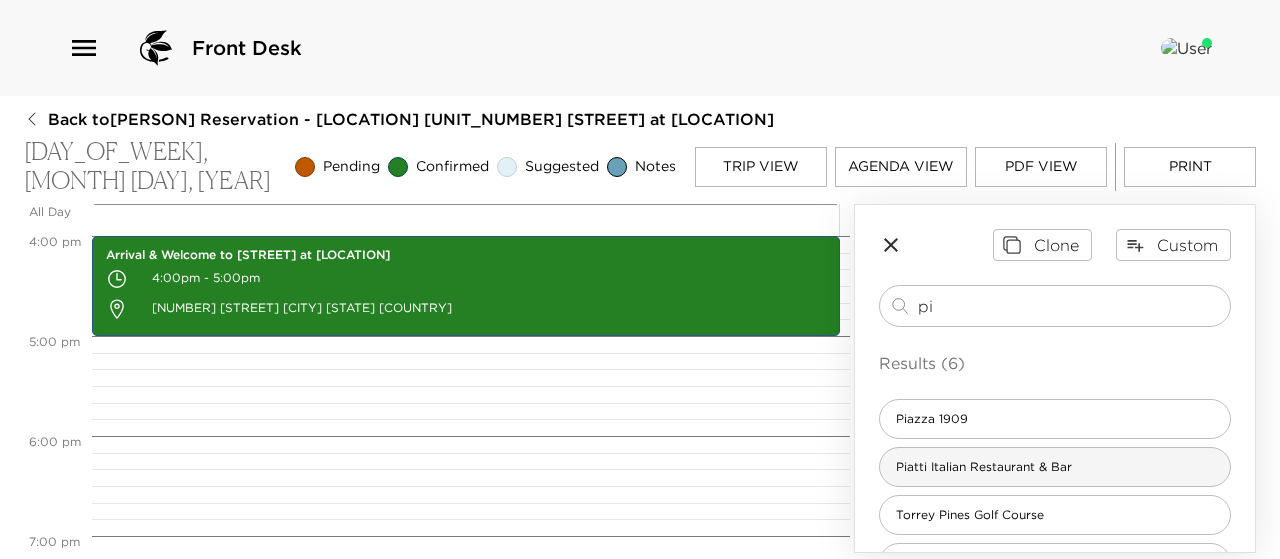 type on "pi" 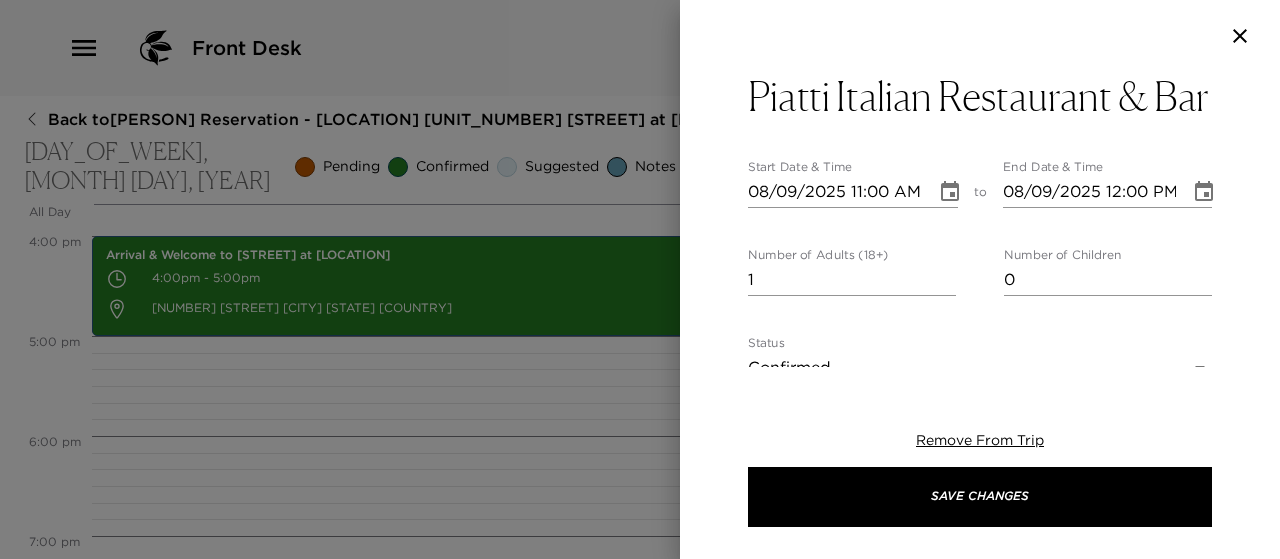 type on "Located across the street from your residence on Avenida De La Playa. Piatti features Italian-inspired, seasonally-dictated cuisine with an emphasis on local farms and producers. They combine rustic, flavorful cuisine with simple, unpretentious design, an approachable and interesting wine list - many of which are served via a barrel-to-table program - a comprehensive offering of craft beers and unique, artisan cocktails." 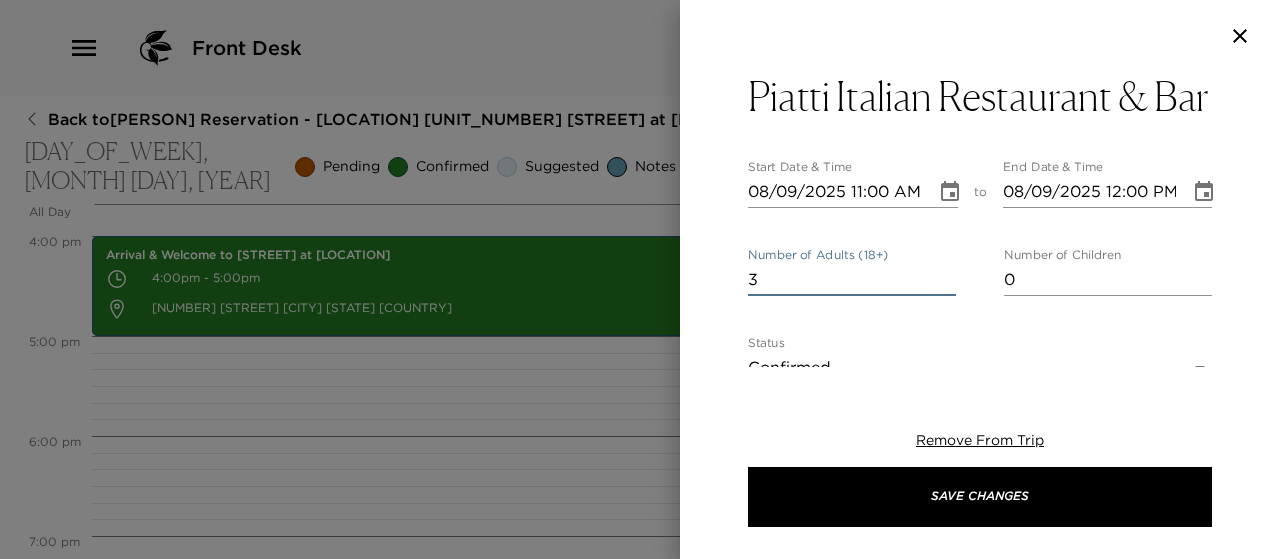 click on "3" at bounding box center (852, 280) 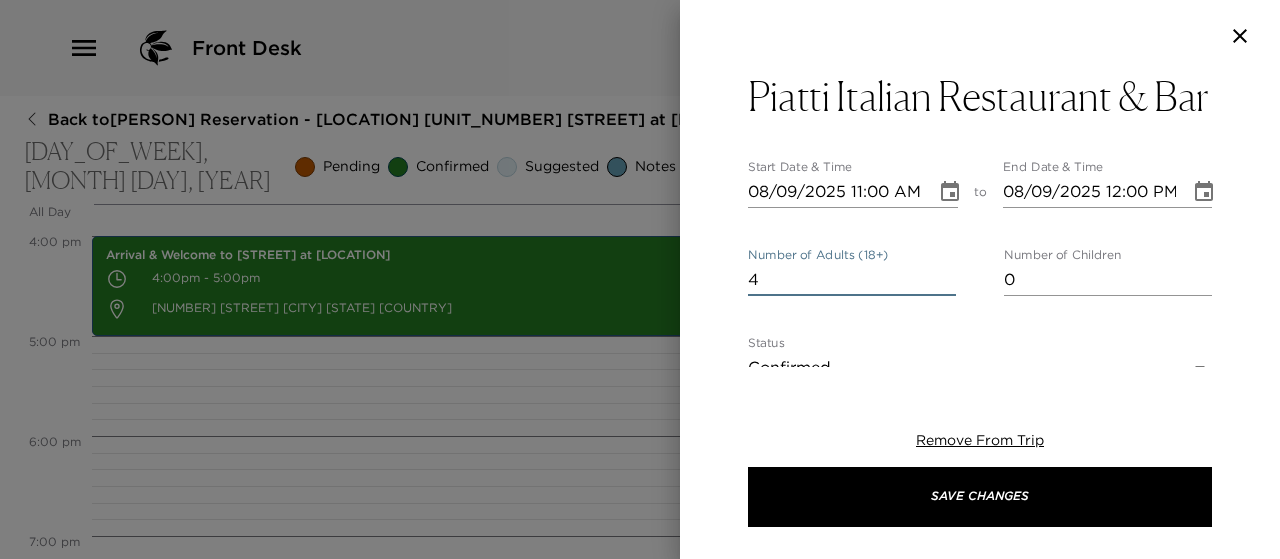 click on "4" at bounding box center (852, 280) 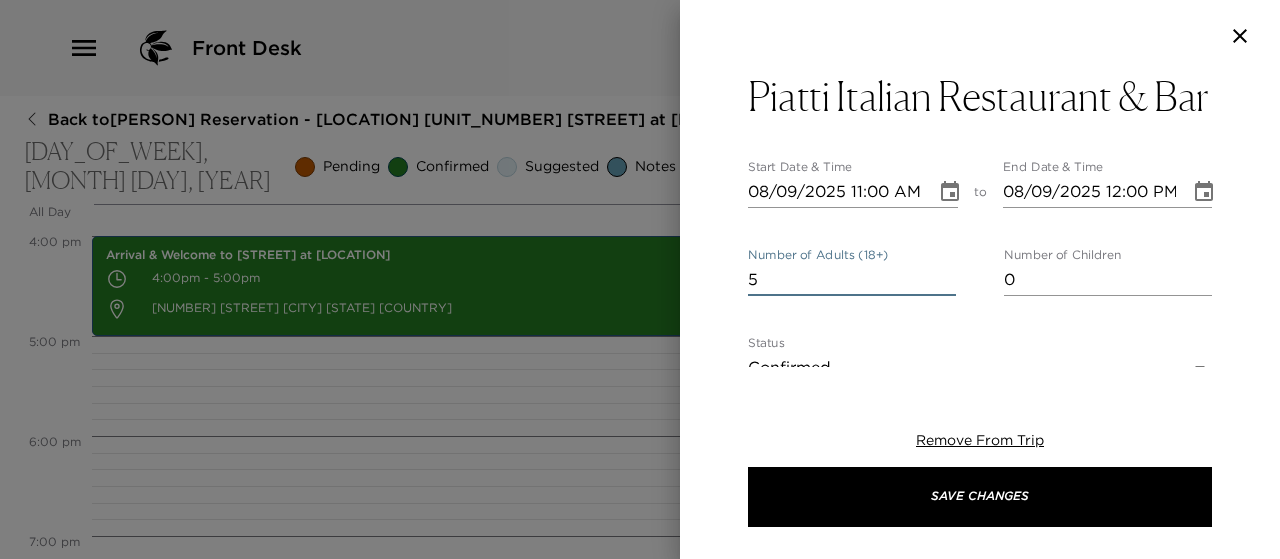 click on "5" at bounding box center (852, 280) 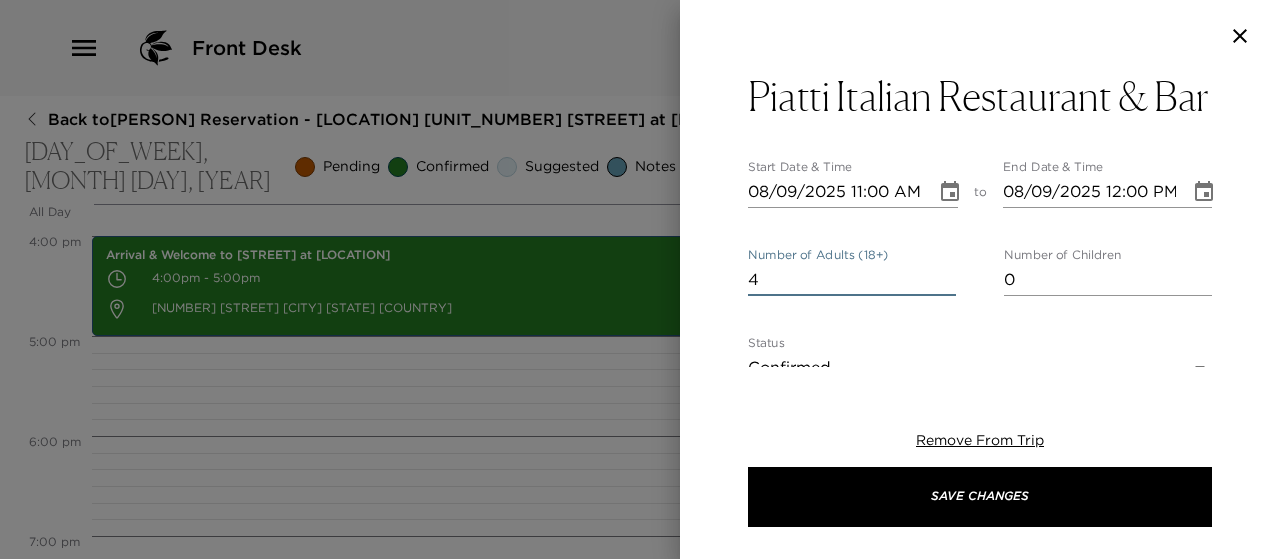 type on "4" 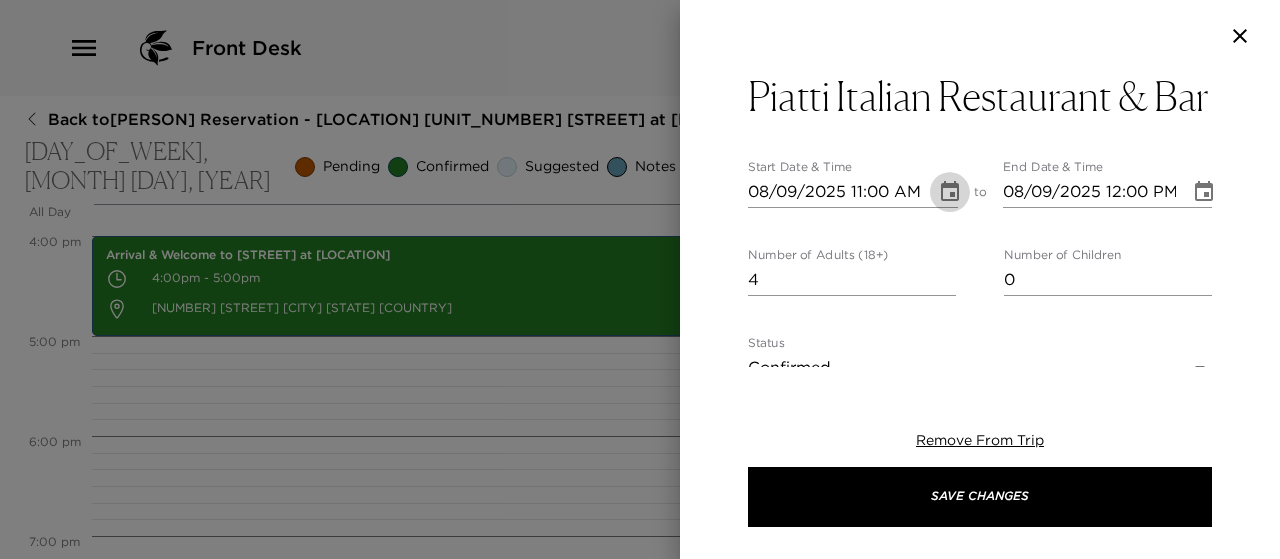 click 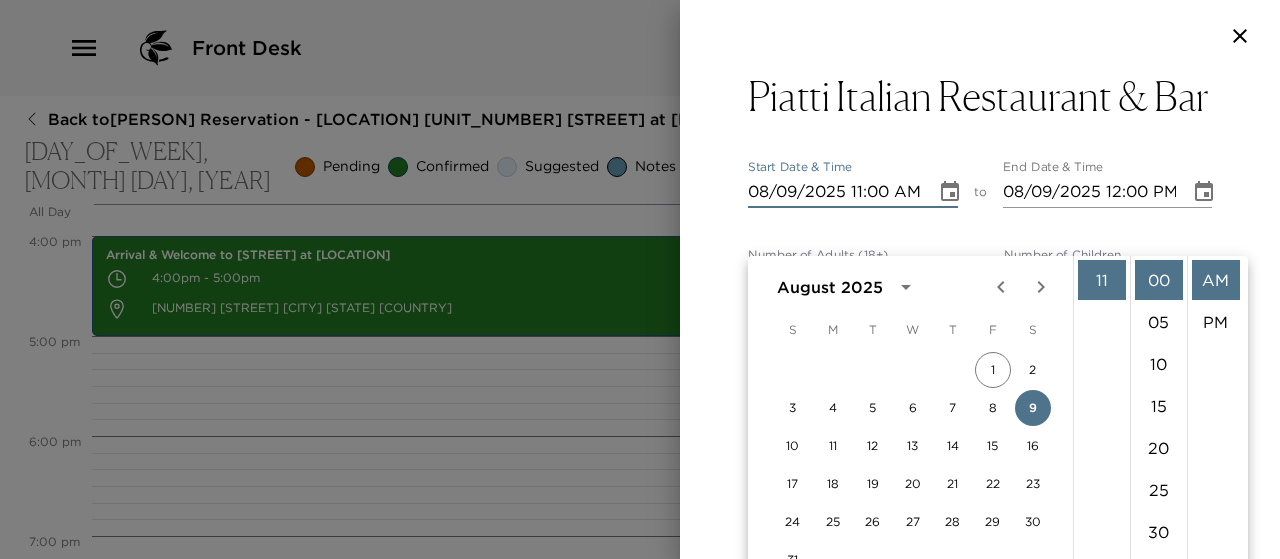 scroll, scrollTop: 162, scrollLeft: 0, axis: vertical 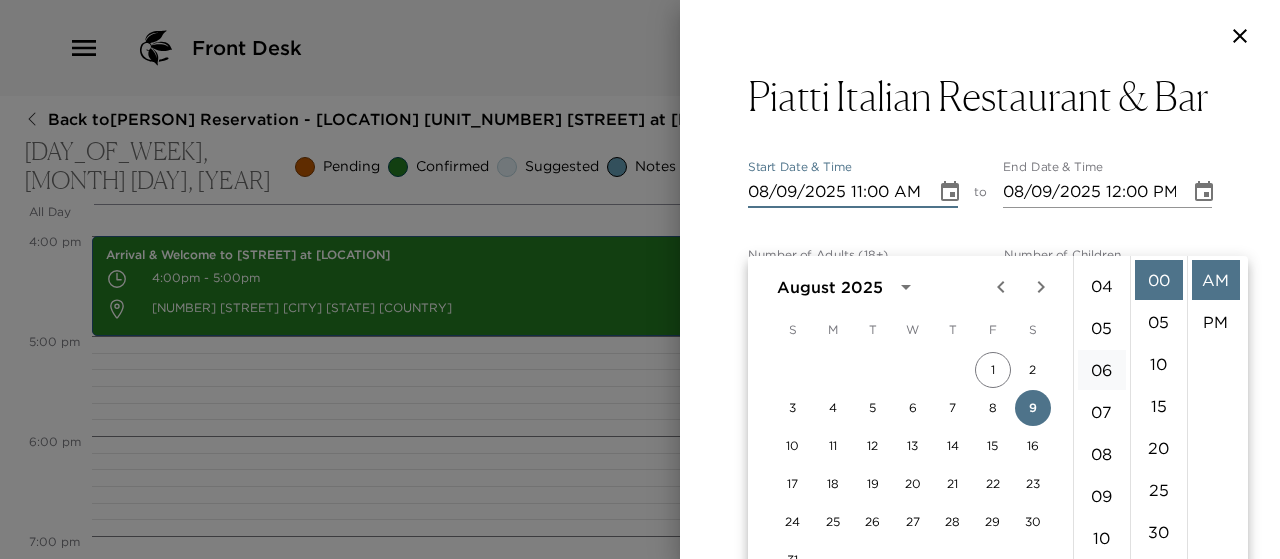 click on "06" at bounding box center [1102, 370] 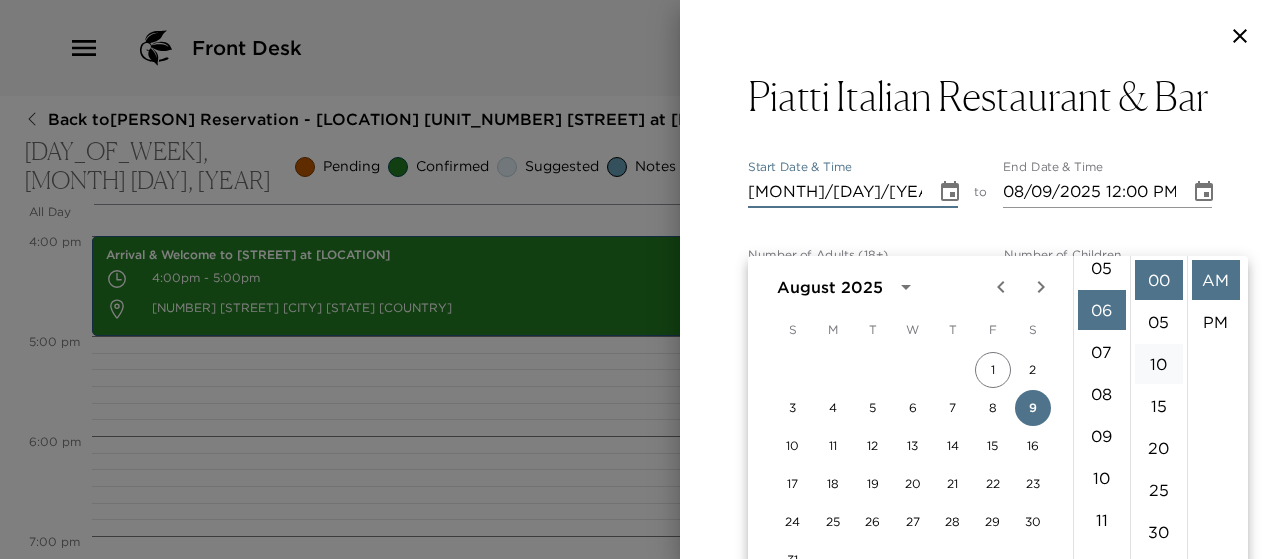 scroll, scrollTop: 252, scrollLeft: 0, axis: vertical 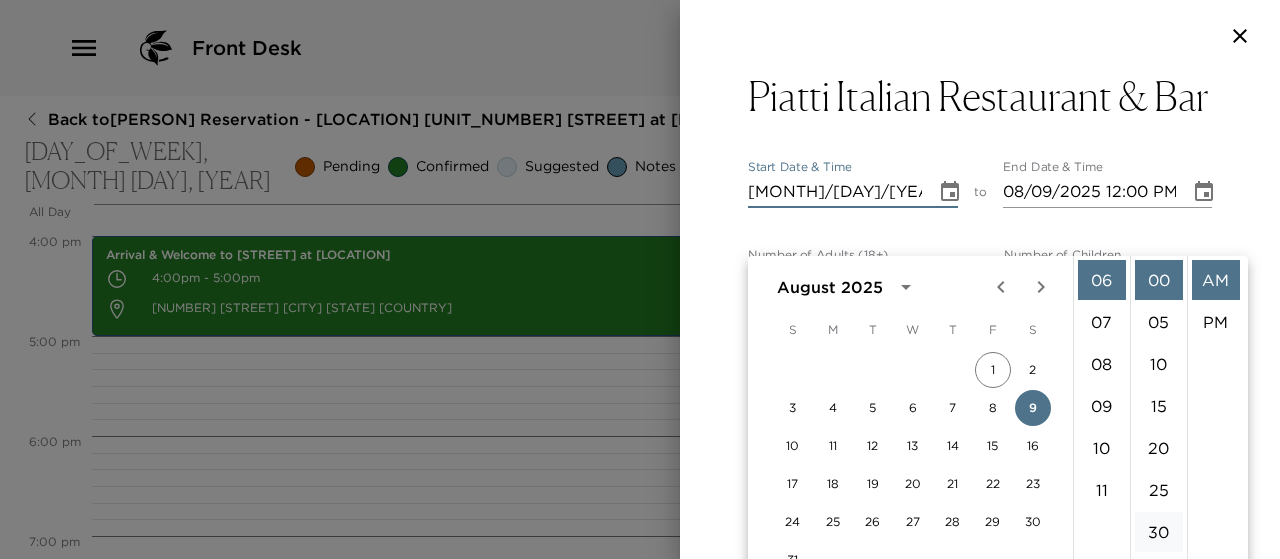 click on "30" at bounding box center [1159, 532] 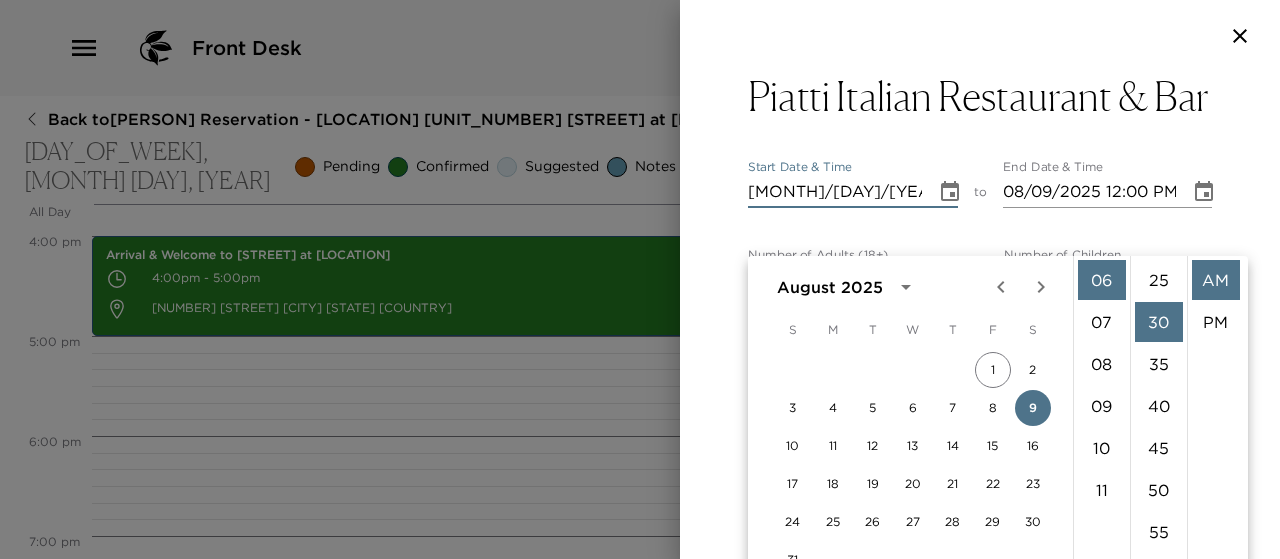 scroll, scrollTop: 252, scrollLeft: 0, axis: vertical 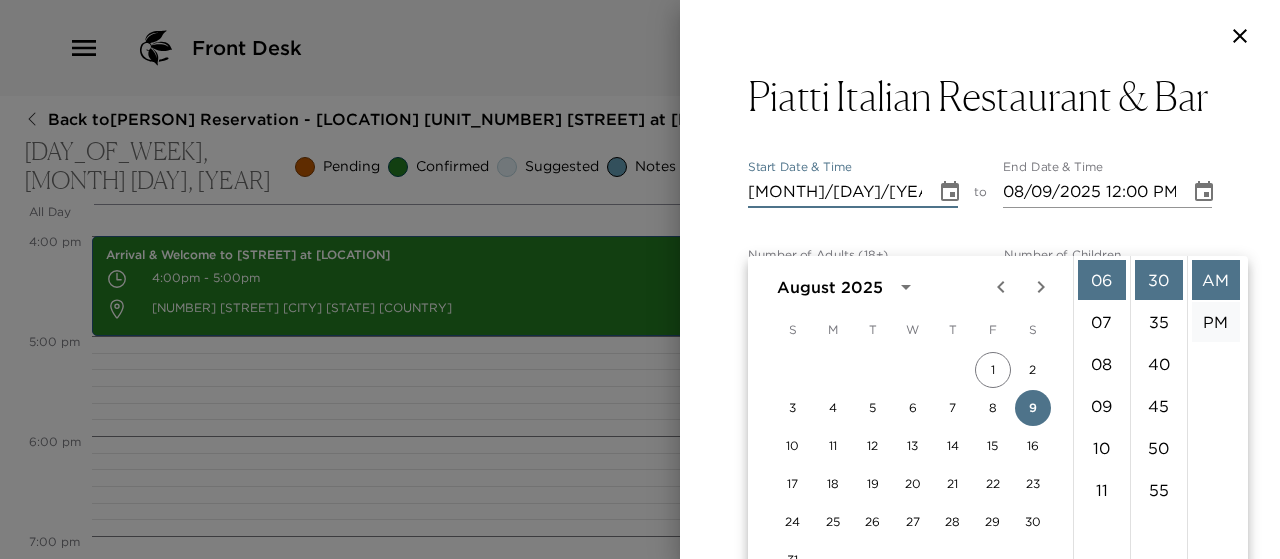 click on "PM" at bounding box center [1216, 322] 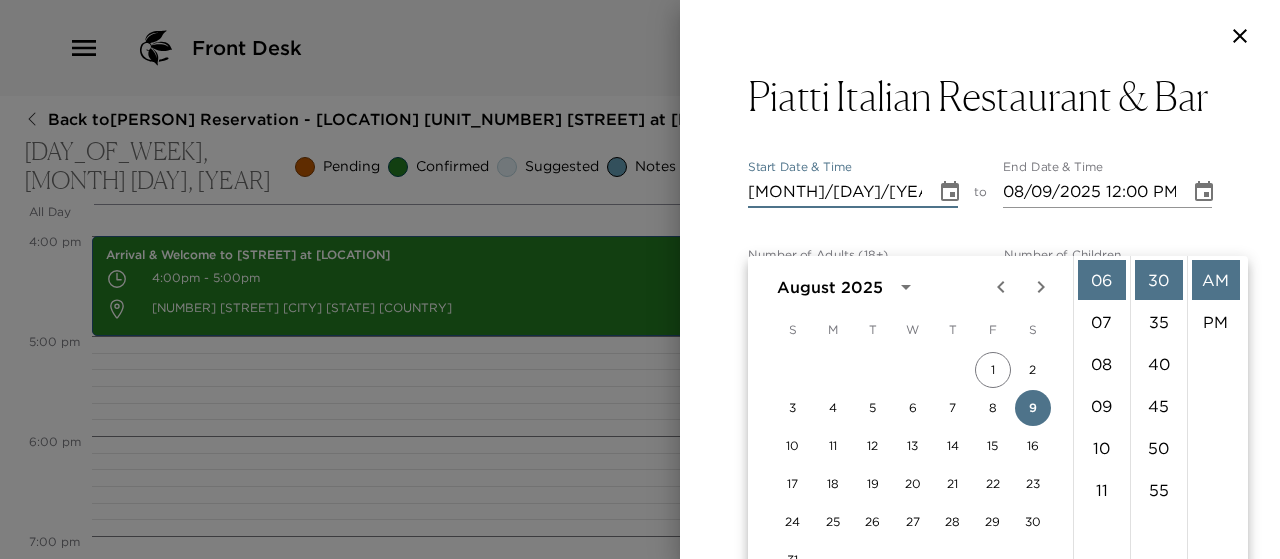 type on "08/09/2025 06:30 PM" 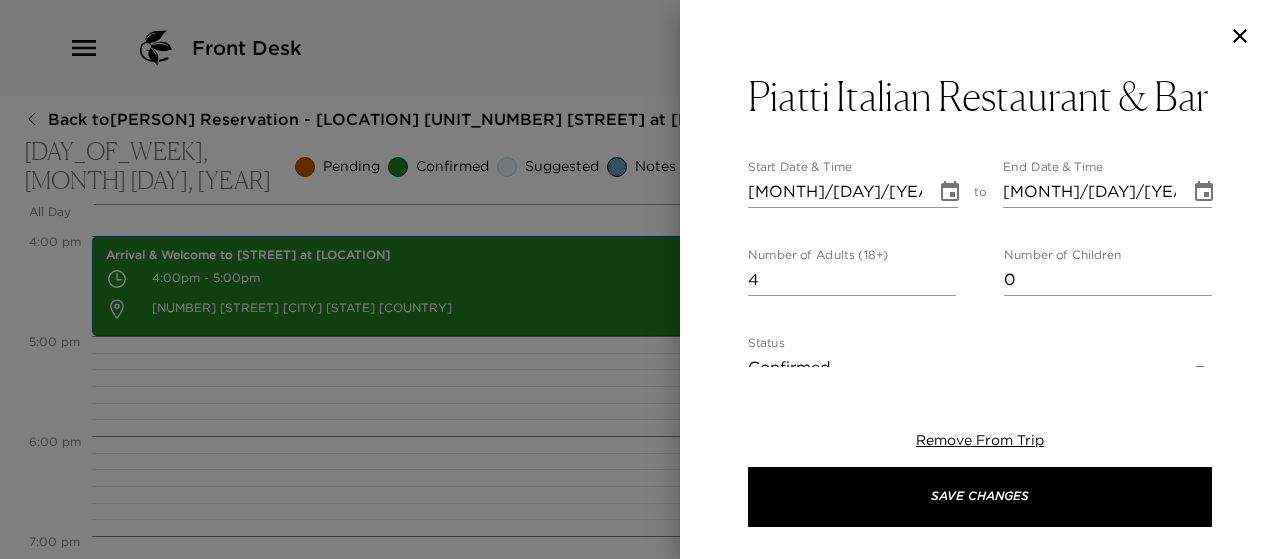 scroll, scrollTop: 42, scrollLeft: 0, axis: vertical 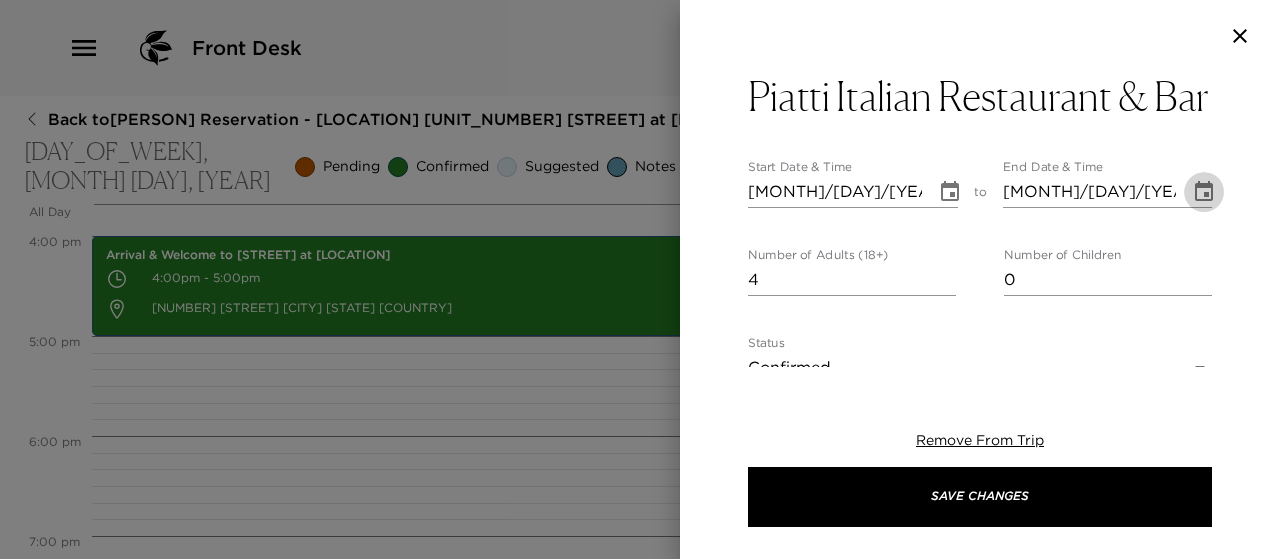 click 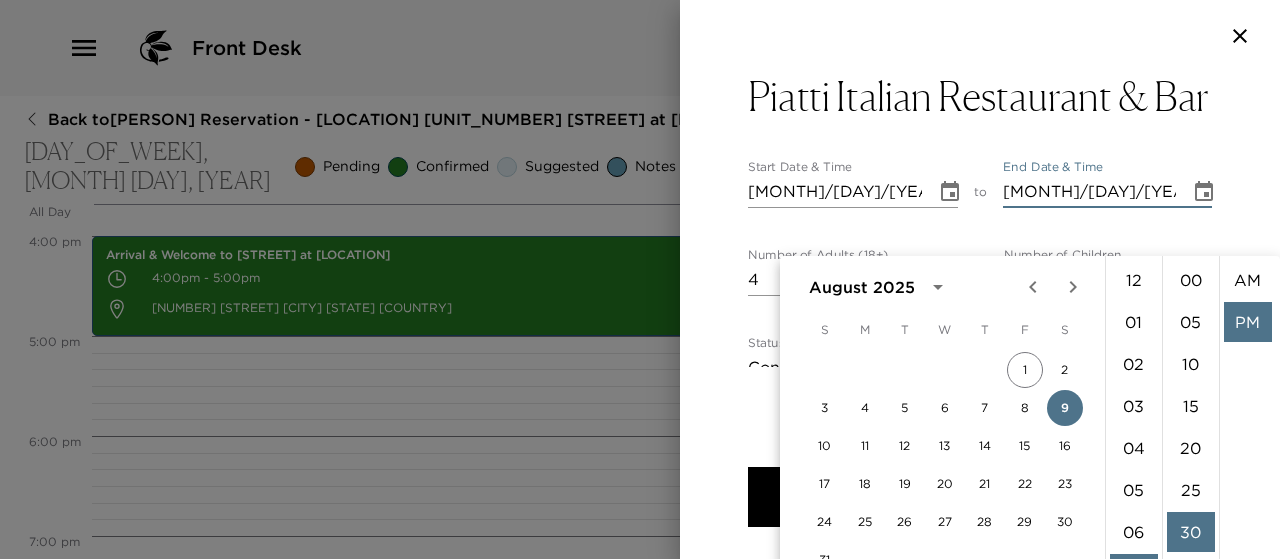 scroll, scrollTop: 294, scrollLeft: 0, axis: vertical 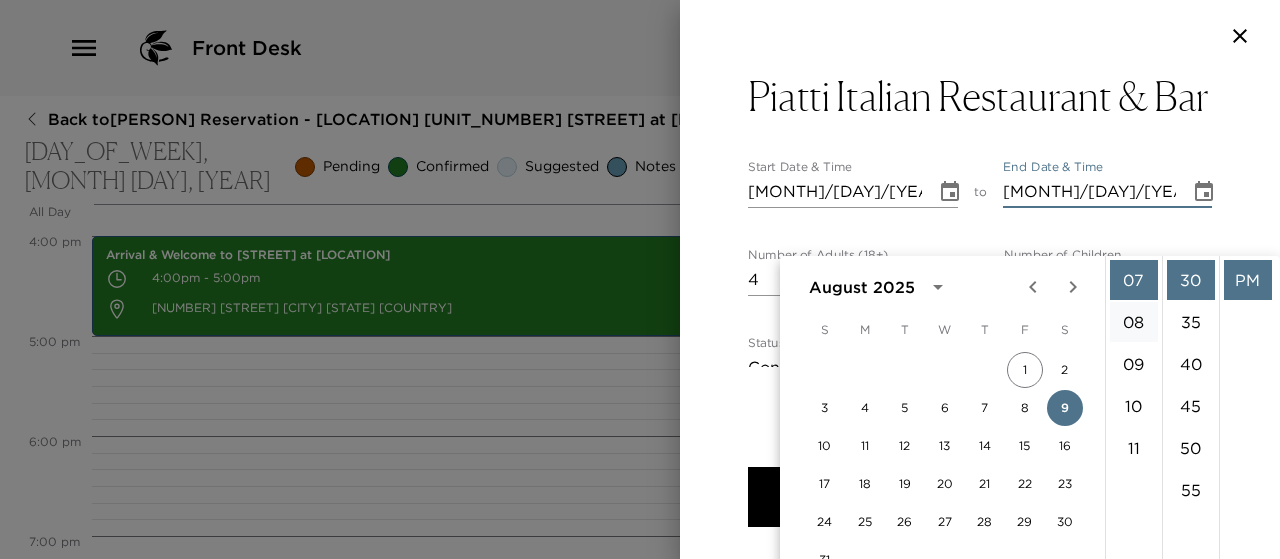 click on "08" at bounding box center [1134, 322] 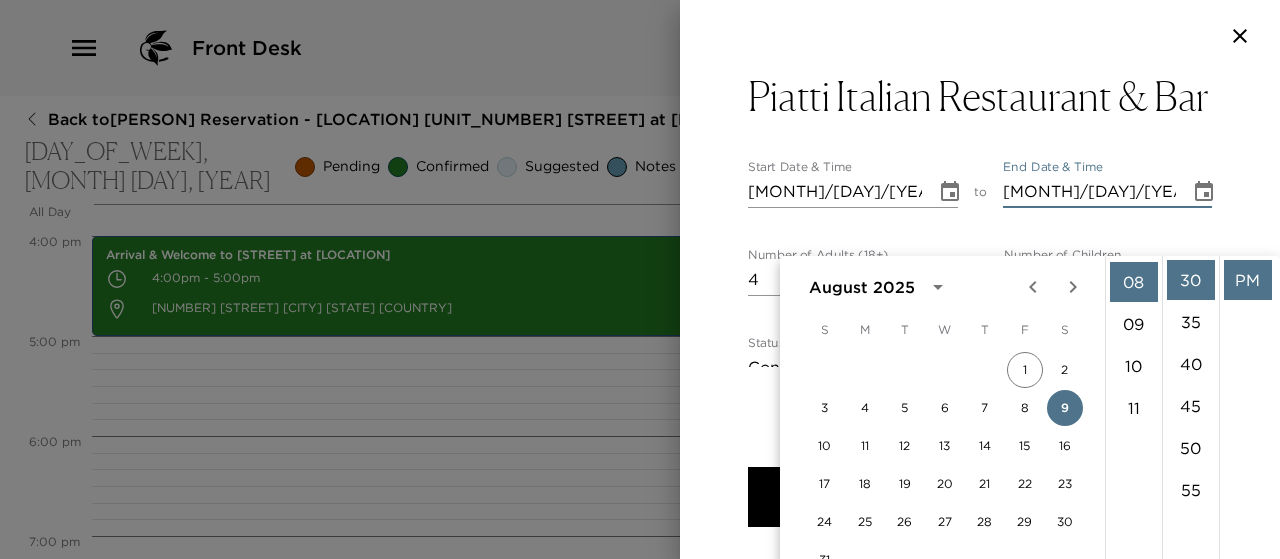scroll, scrollTop: 336, scrollLeft: 0, axis: vertical 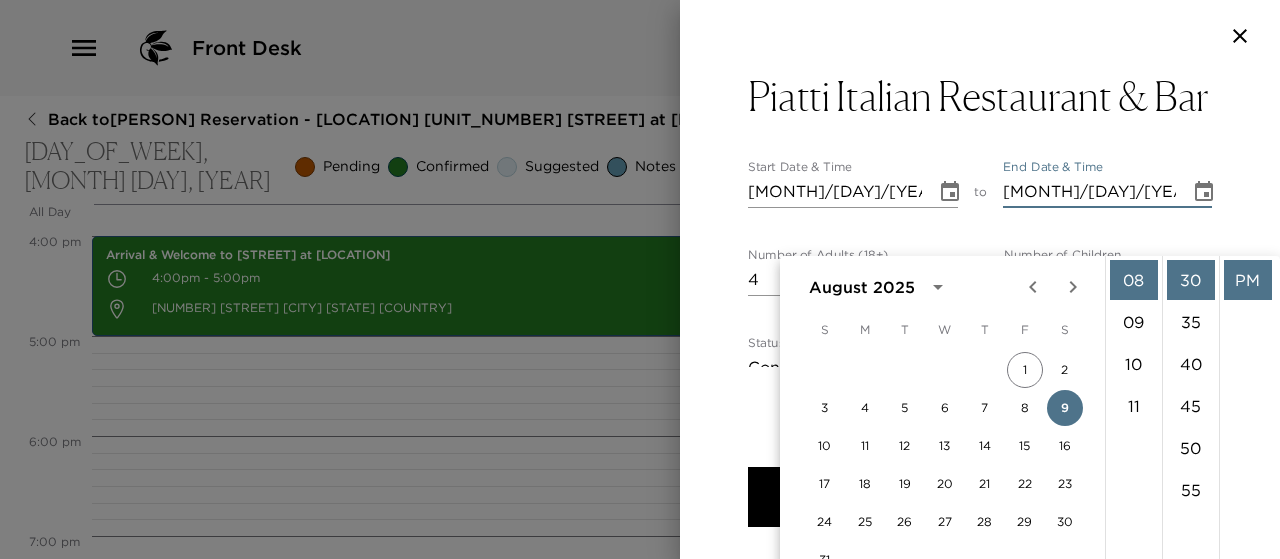 click 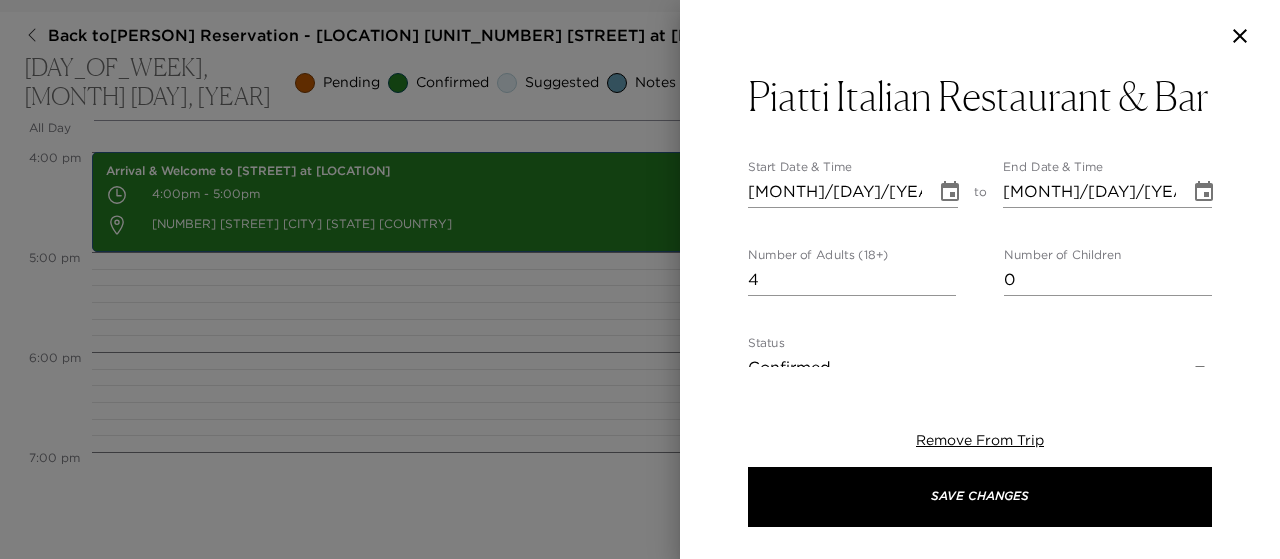 scroll, scrollTop: 0, scrollLeft: 0, axis: both 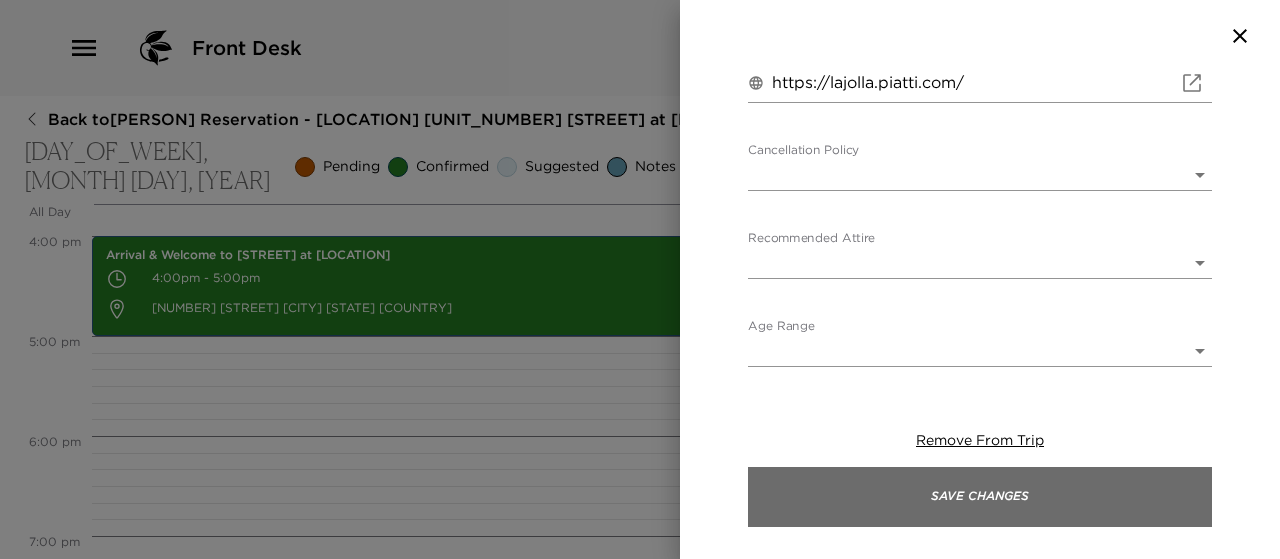 click on "Save Changes" at bounding box center (980, 497) 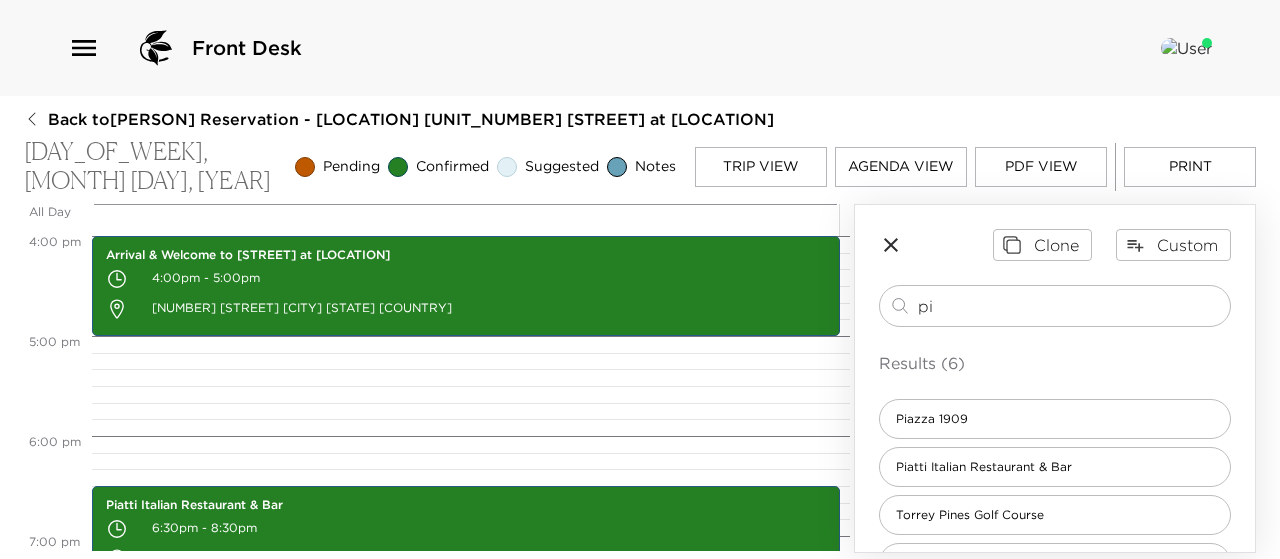 click on "Print" at bounding box center [1190, 167] 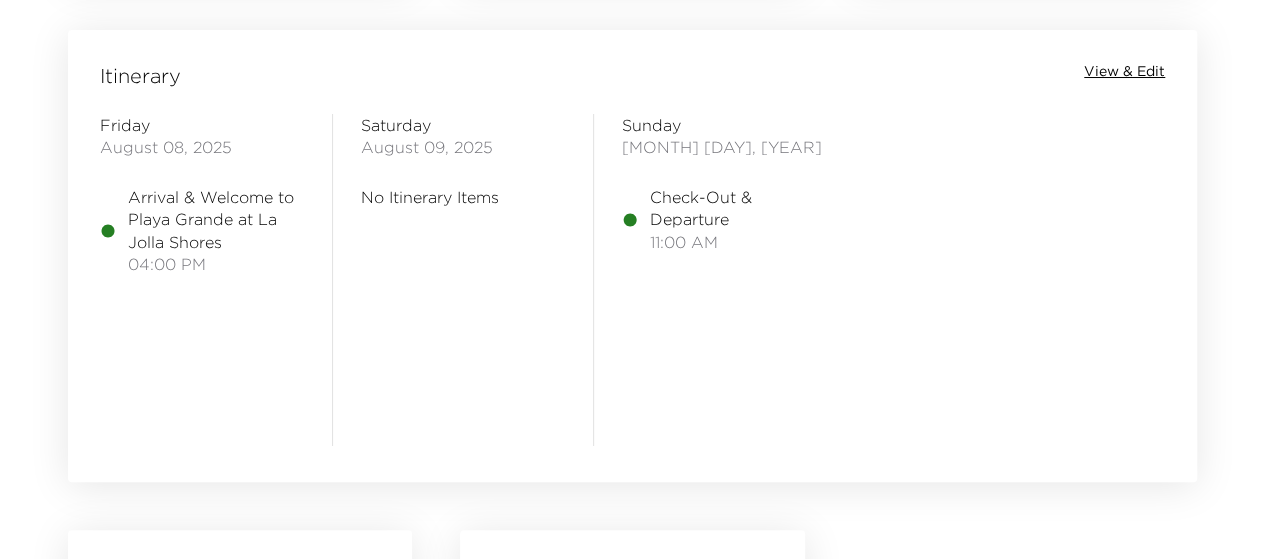 scroll, scrollTop: 1600, scrollLeft: 0, axis: vertical 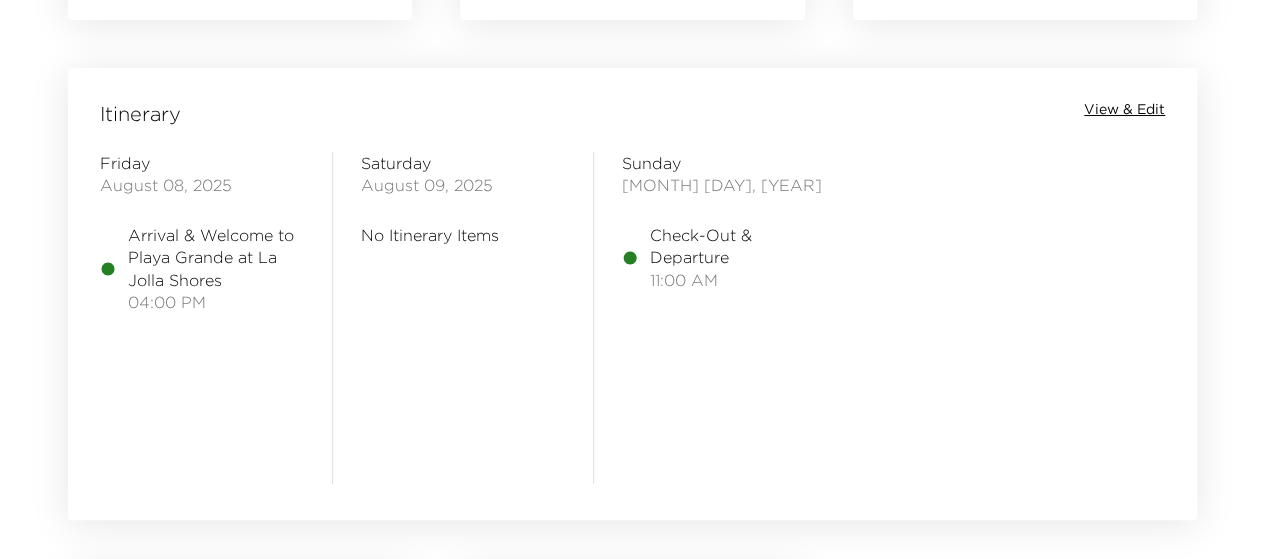 click on "View & Edit" at bounding box center (1124, 110) 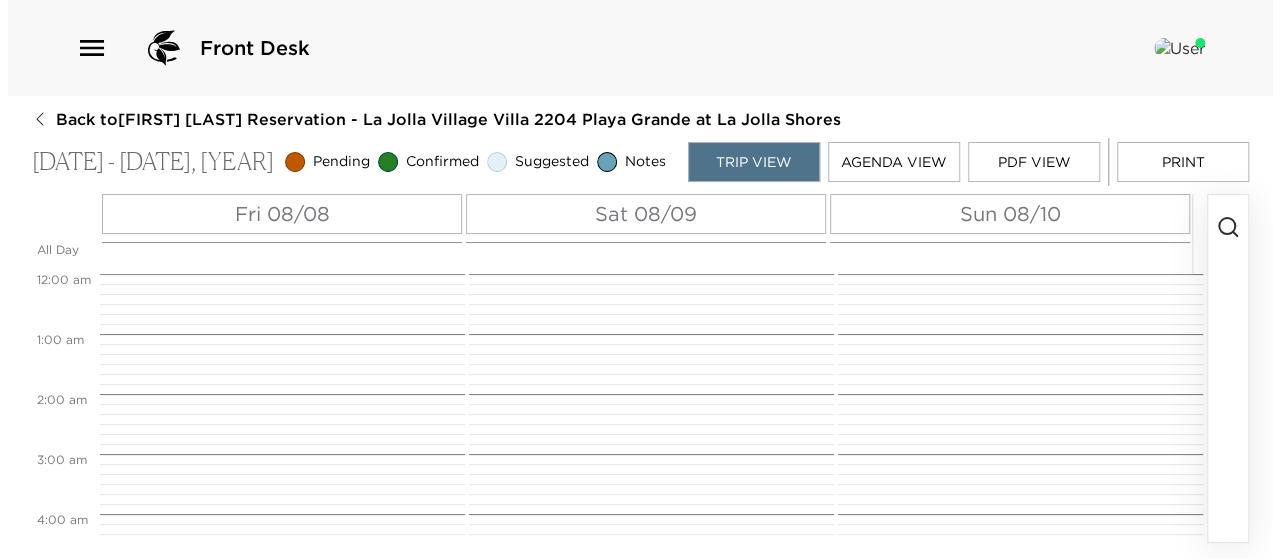 scroll, scrollTop: 0, scrollLeft: 0, axis: both 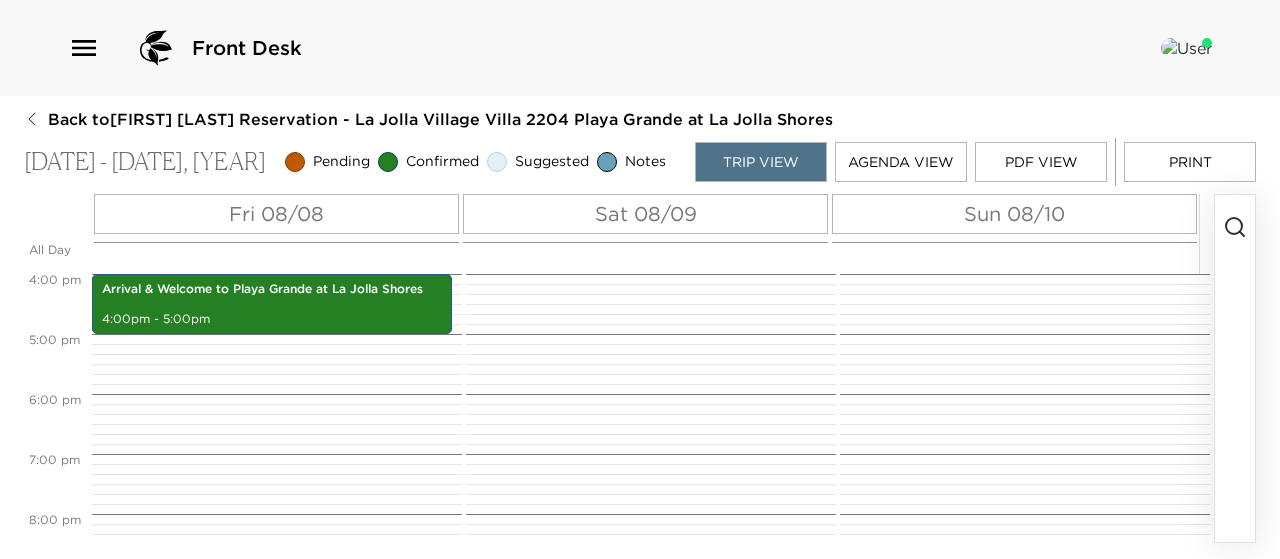 click on "Sat 08/09" at bounding box center [646, 214] 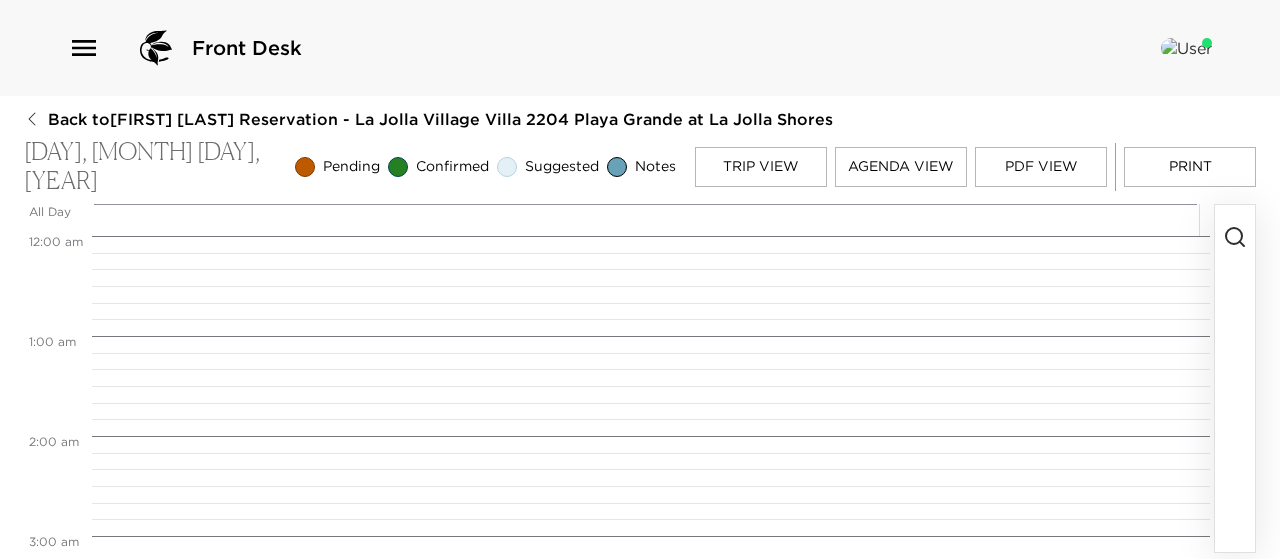 scroll, scrollTop: 800, scrollLeft: 0, axis: vertical 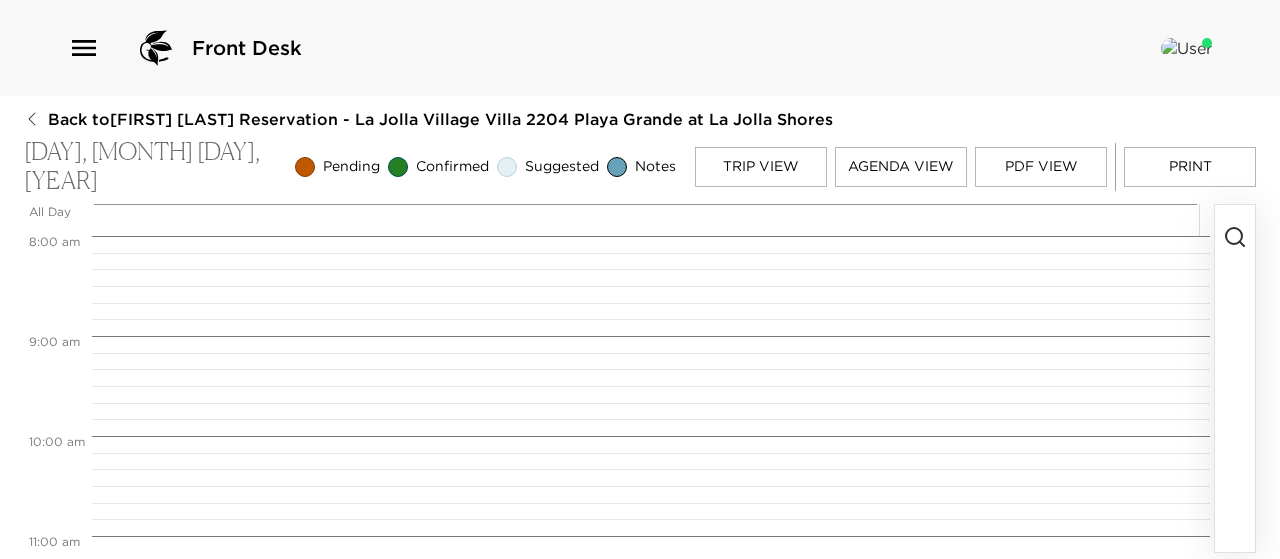 click 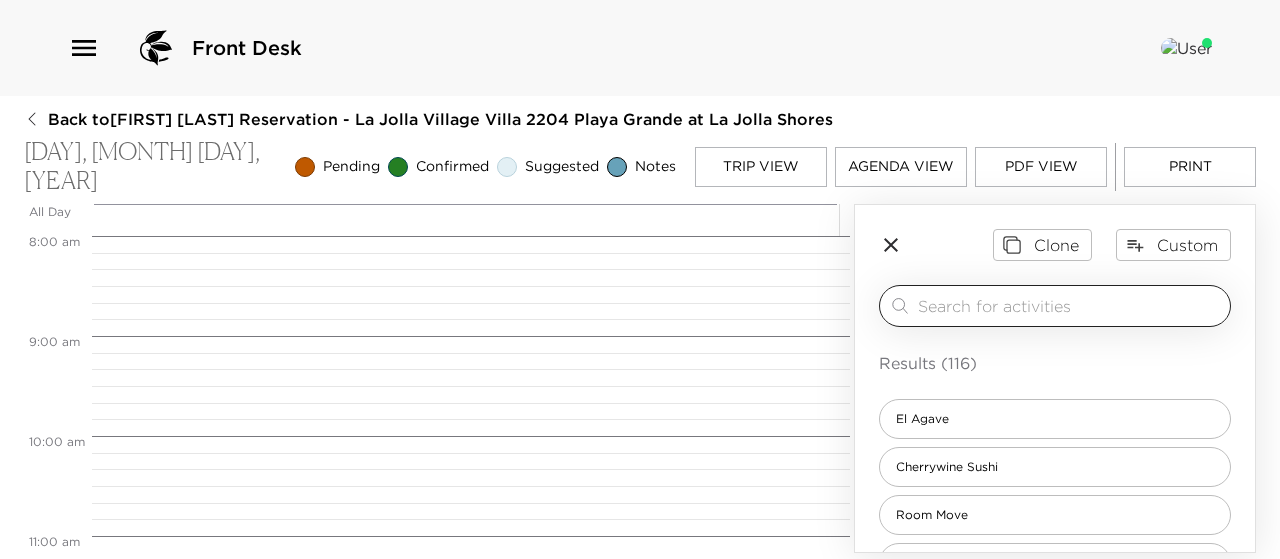 click at bounding box center [1070, 305] 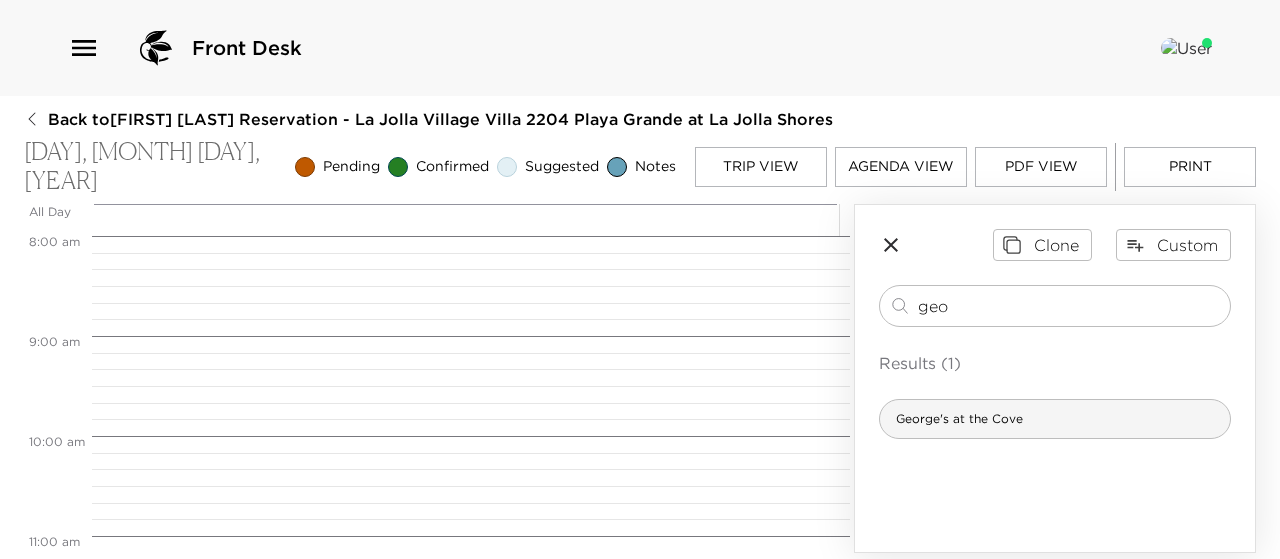 type on "geo" 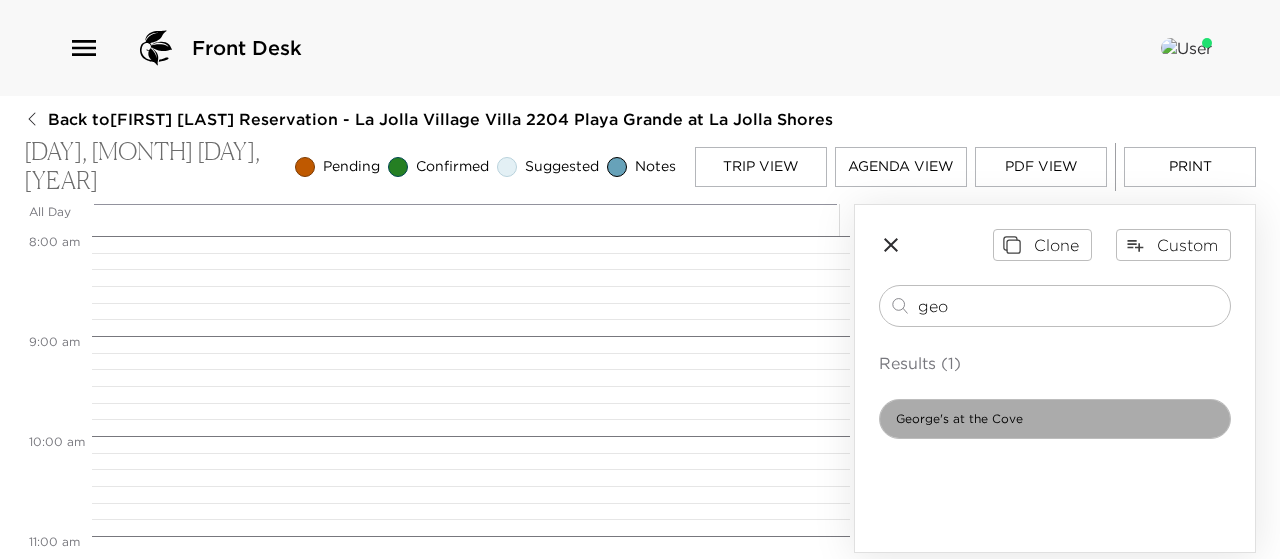 click on "George's at the Cove" at bounding box center (1055, 419) 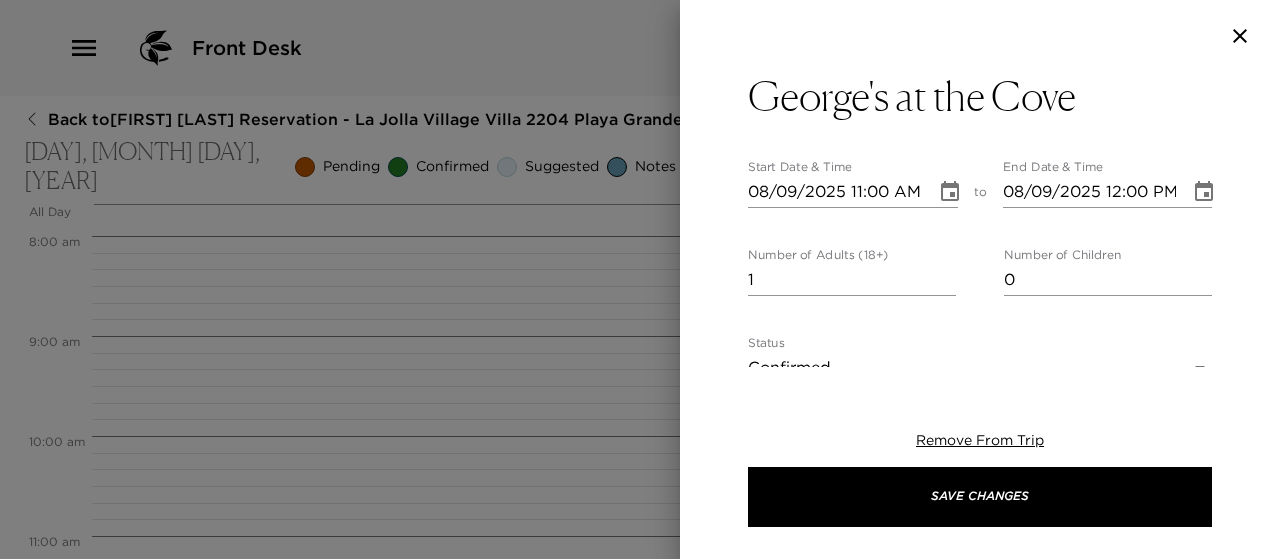 type on "1.3 miles from your residence. This award-winning restaurant has three levels, each with unique offerings.
California Modern: Located on the ground level. Classically trained graduate of The Culinary Institute of America in Hyde Park, New York, Chef Trey Foshee focuses on New American cuisine with nature's best ingredients, resulting in pure, intensified flavors in an elegant setting with ocean views. California Modern is a Michelin Plate Restaurant.
Level 2: Located on the second level, this bar atmosphere is a place for casual lunch and dinner dining known for craft cocktails.
Ocean Terrace: Located on the third level, acclaimed as the region's best open air, rooftop dining.
Concierge Tip: make sure to bring a jacket or a sweater as Level 2 has large open windows and Ocean Terrace is open-air. It may get chilly!
Parking: Valet, Street Parking, and Garage Parking for a fee." 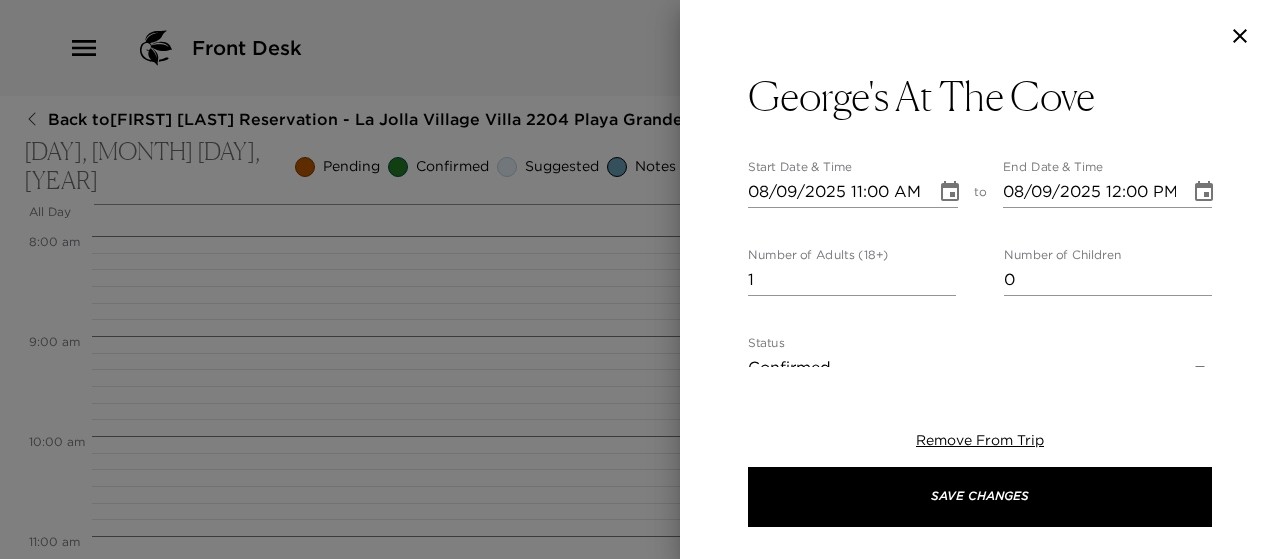 type on "2" 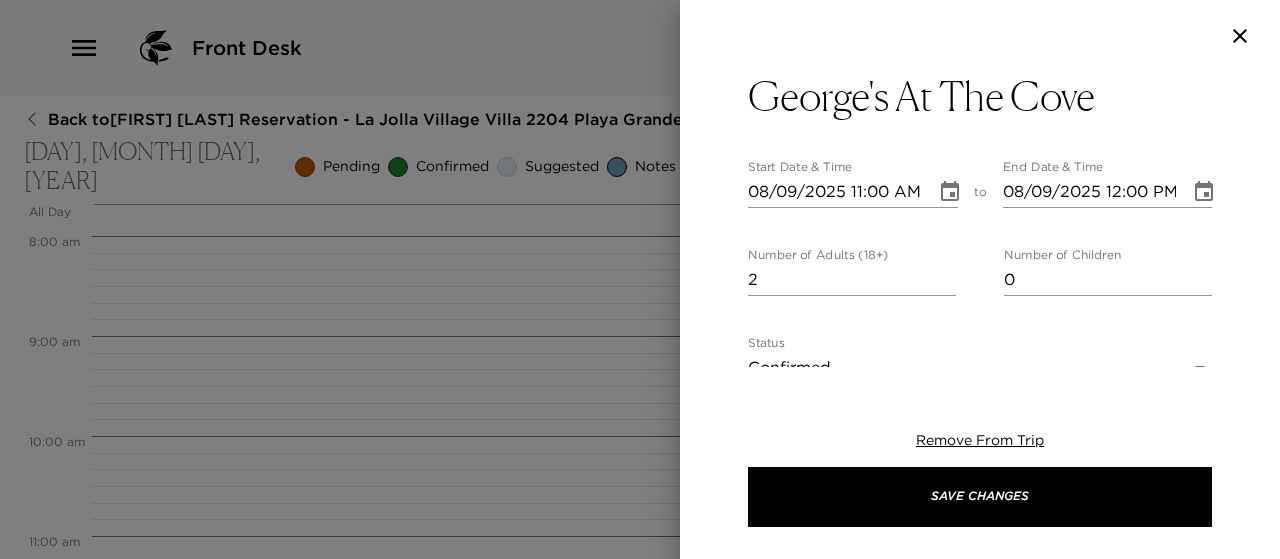 click on "2" at bounding box center [852, 280] 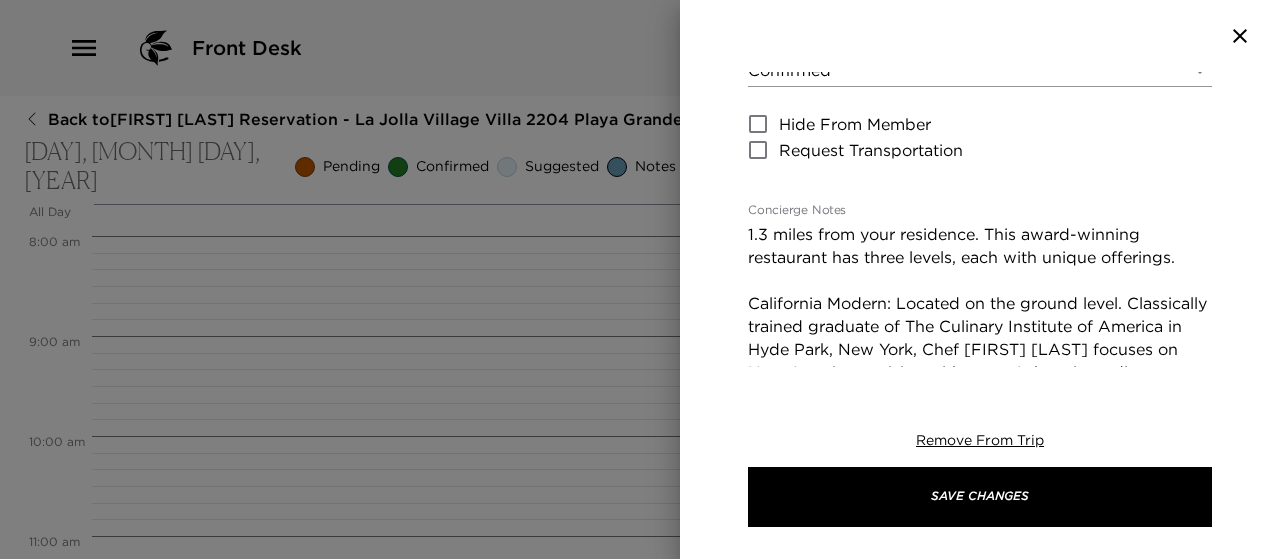 scroll, scrollTop: 600, scrollLeft: 0, axis: vertical 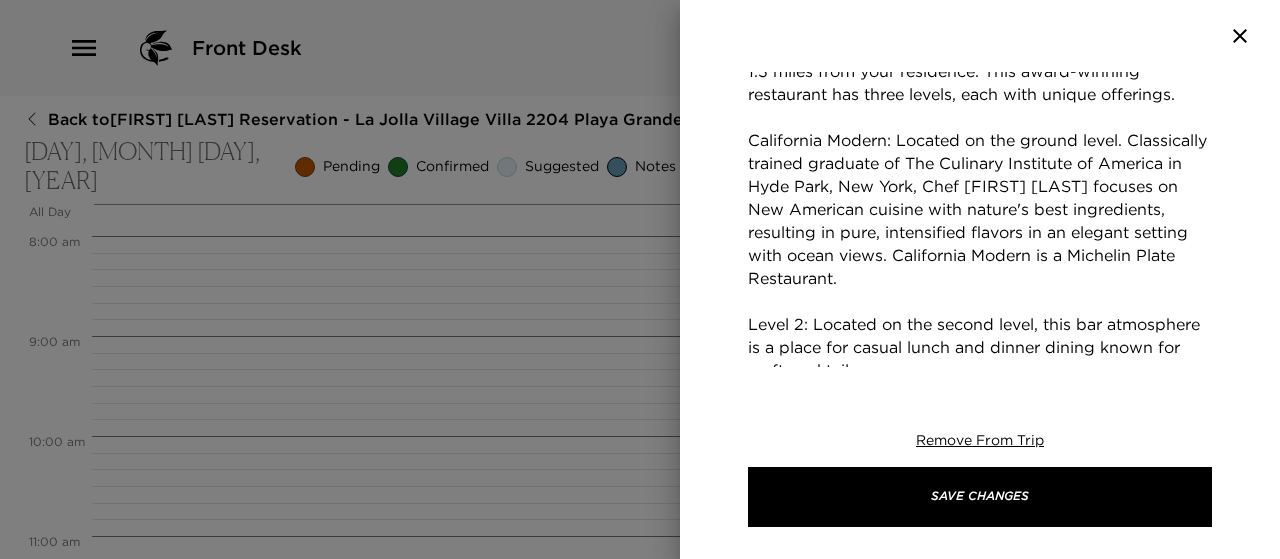 drag, startPoint x: 924, startPoint y: 218, endPoint x: 723, endPoint y: 141, distance: 215.24405 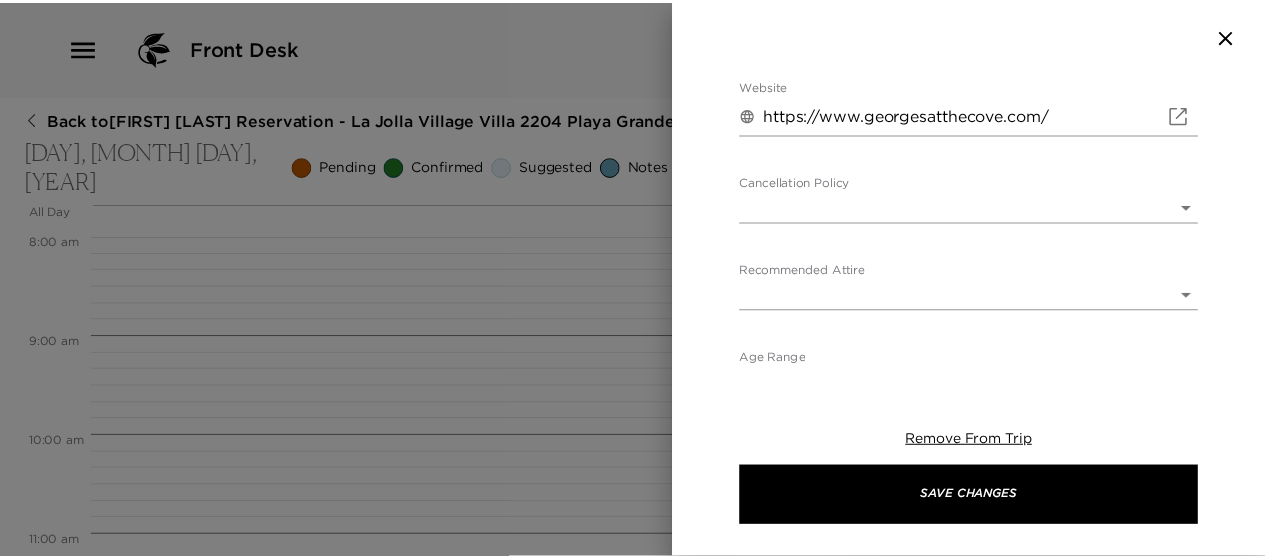 scroll, scrollTop: 1192, scrollLeft: 0, axis: vertical 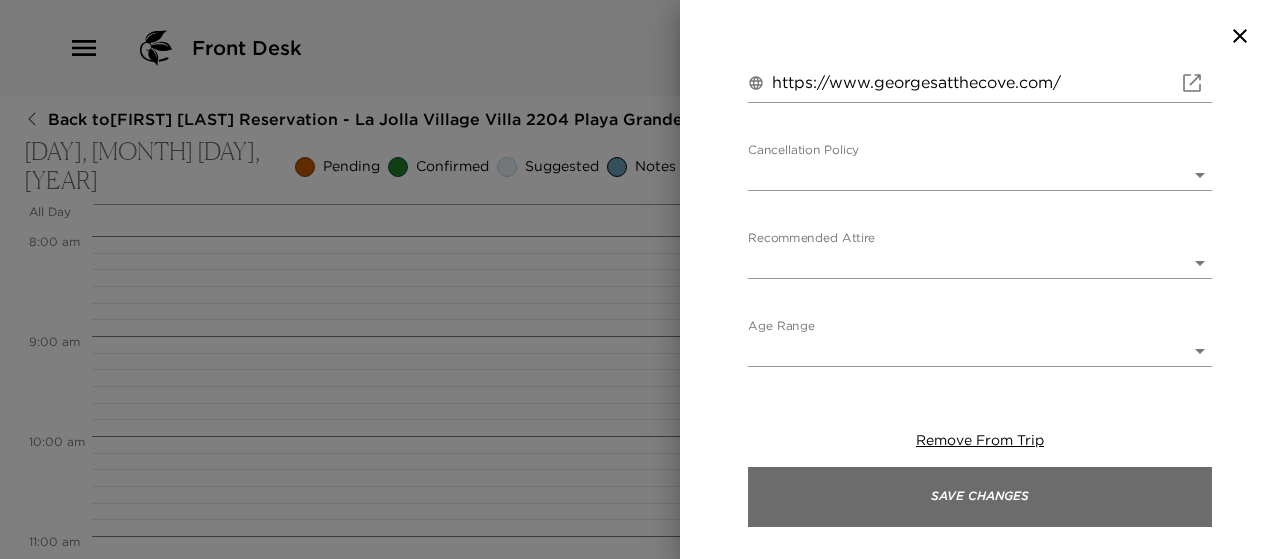type on "1.3 miles from your residence. This award-winning restaurant has three levels, each with unique offerings.
Ocean Terrace: Located on the third level, acclaimed as the region's best open air, rooftop dining.
Concierge Tip: make sure to bring a jacket or a sweater as Level 2 has large open windows and Ocean Terrace is open-air. It may get chilly!
Parking: Valet, Street Parking, and Garage Parking for a fee." 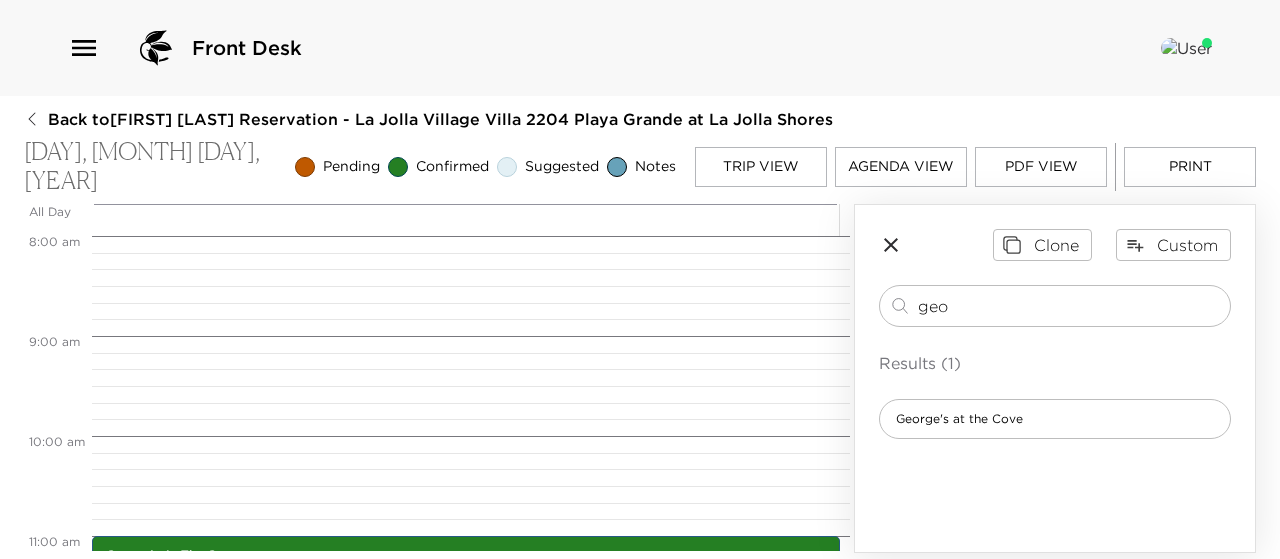 click 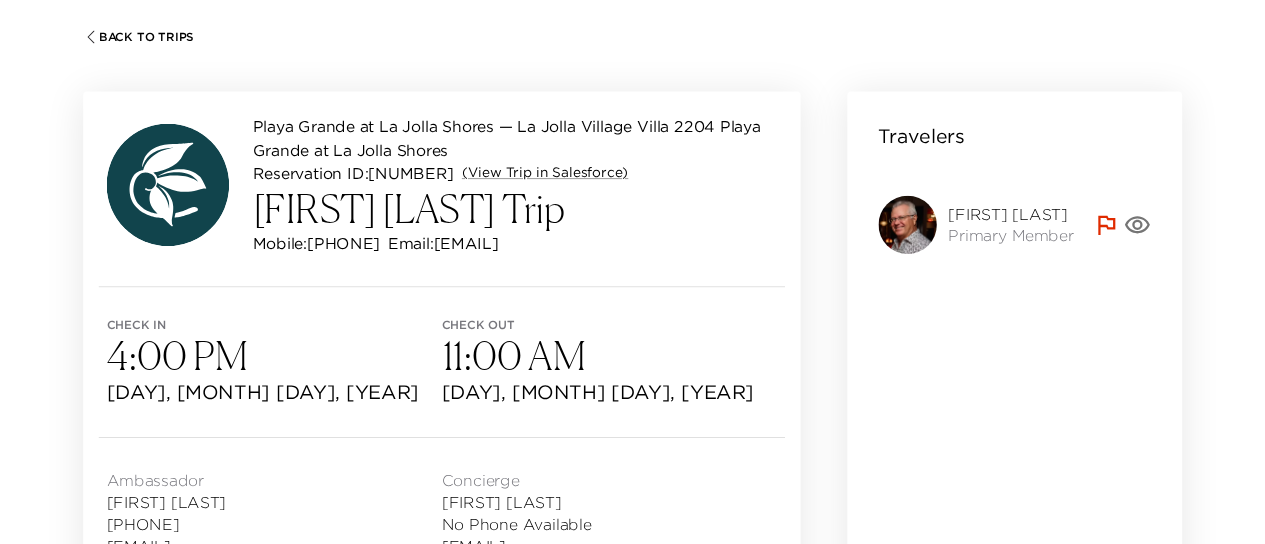 scroll, scrollTop: 0, scrollLeft: 0, axis: both 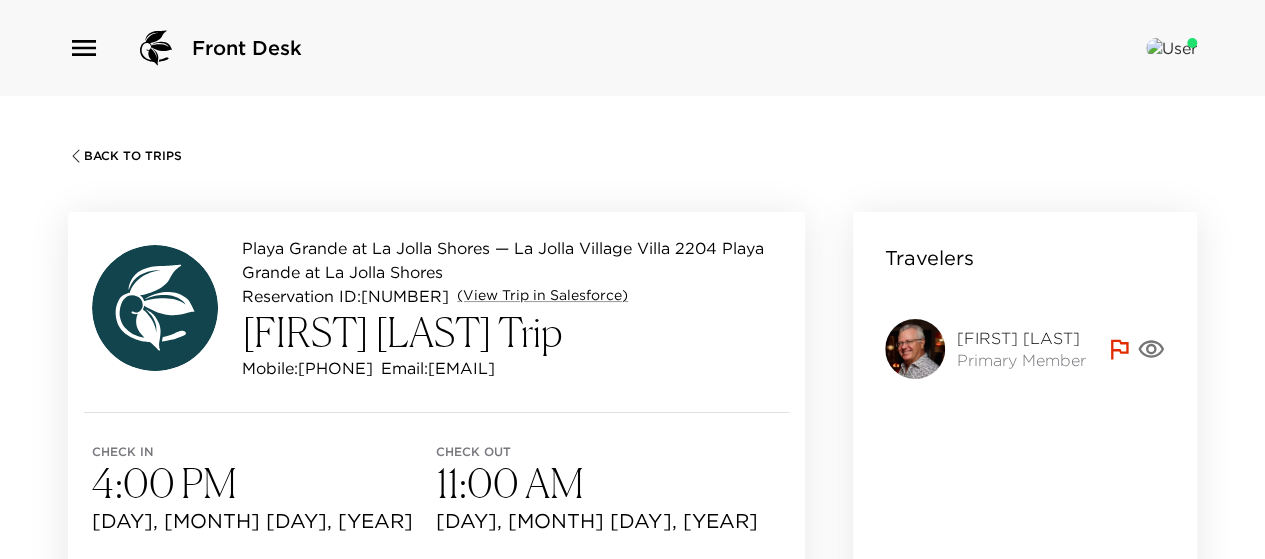 click on "Front Desk" at bounding box center (632, 48) 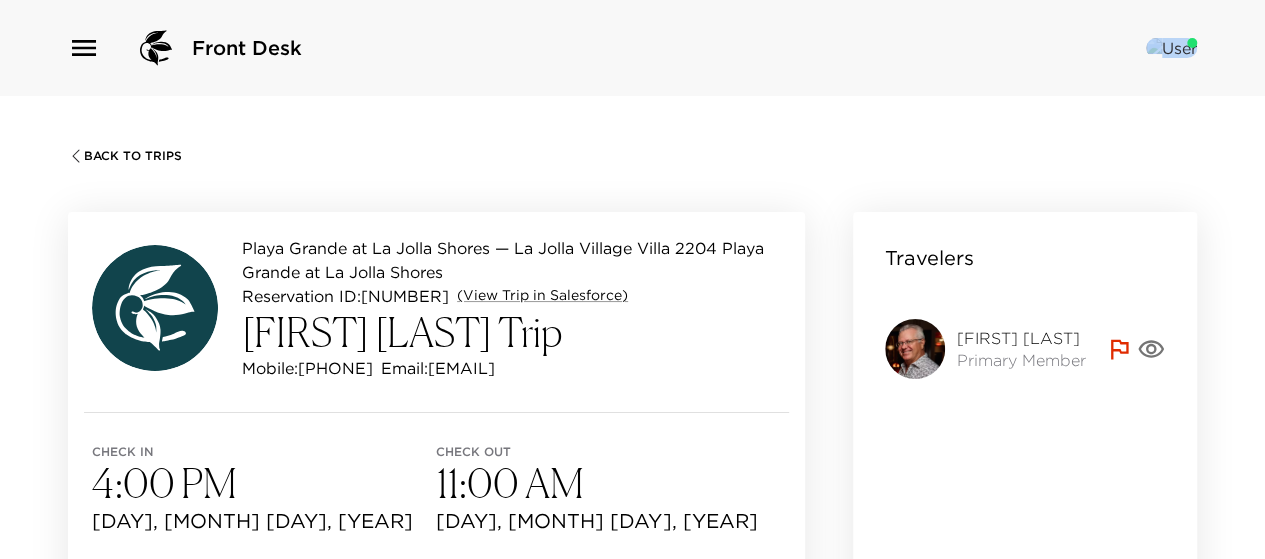 click at bounding box center (1171, 48) 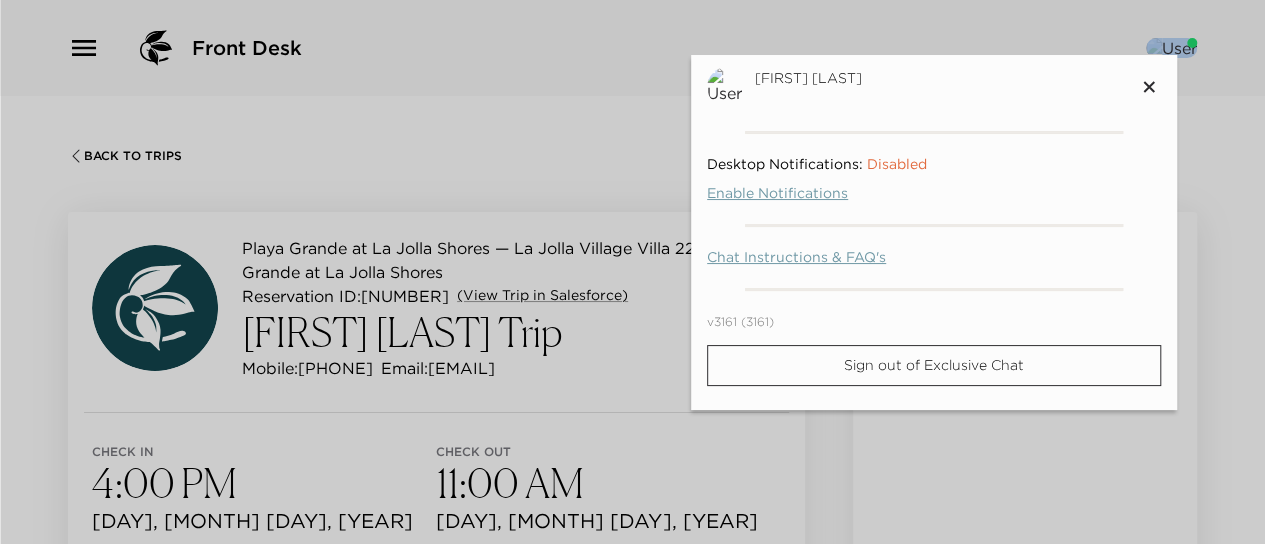 click at bounding box center [632, 272] 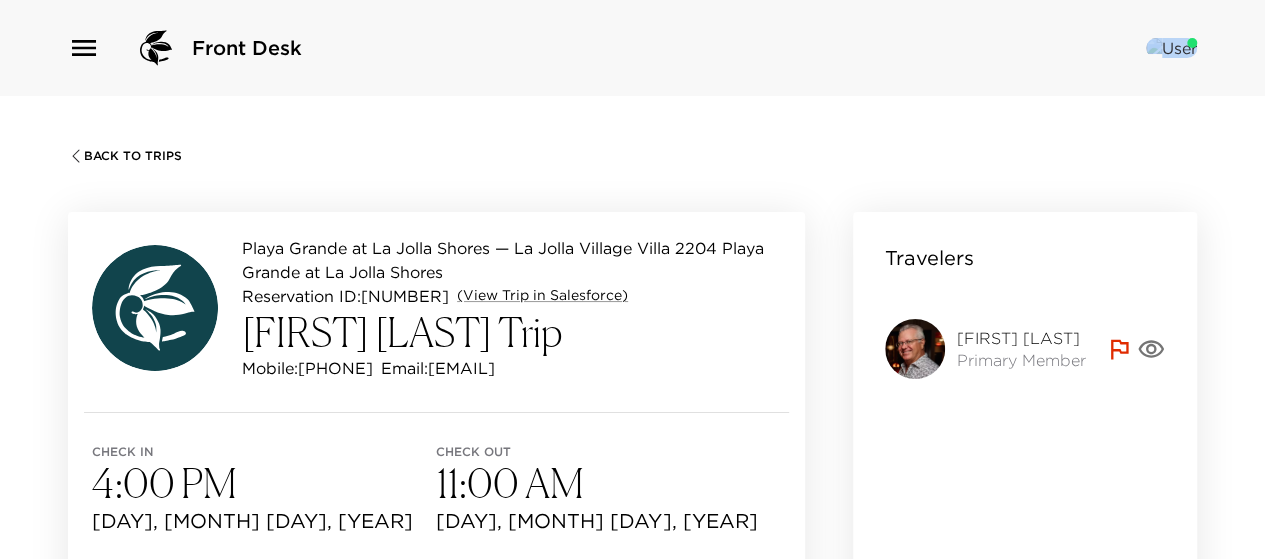 click at bounding box center [1171, 48] 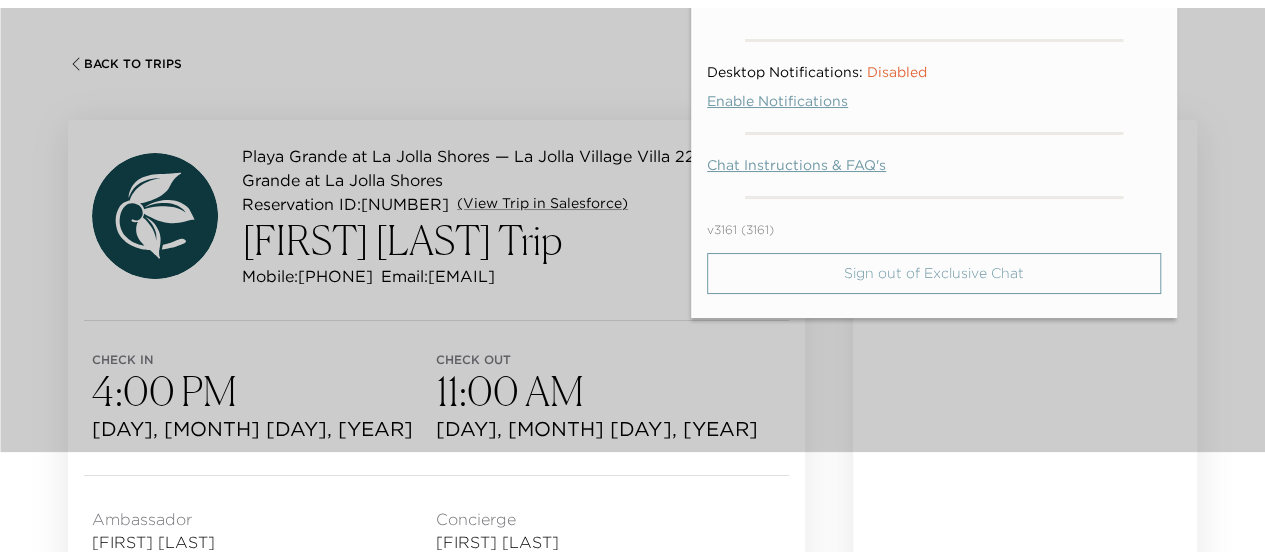 scroll, scrollTop: 0, scrollLeft: 0, axis: both 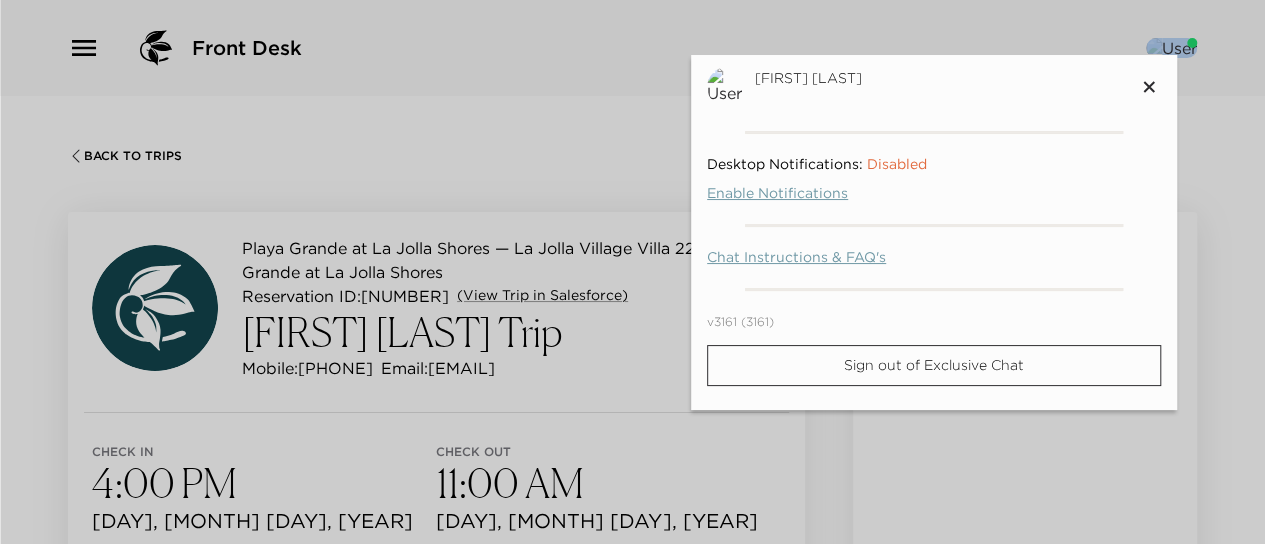 click on "Enable Notifications" at bounding box center [918, 193] 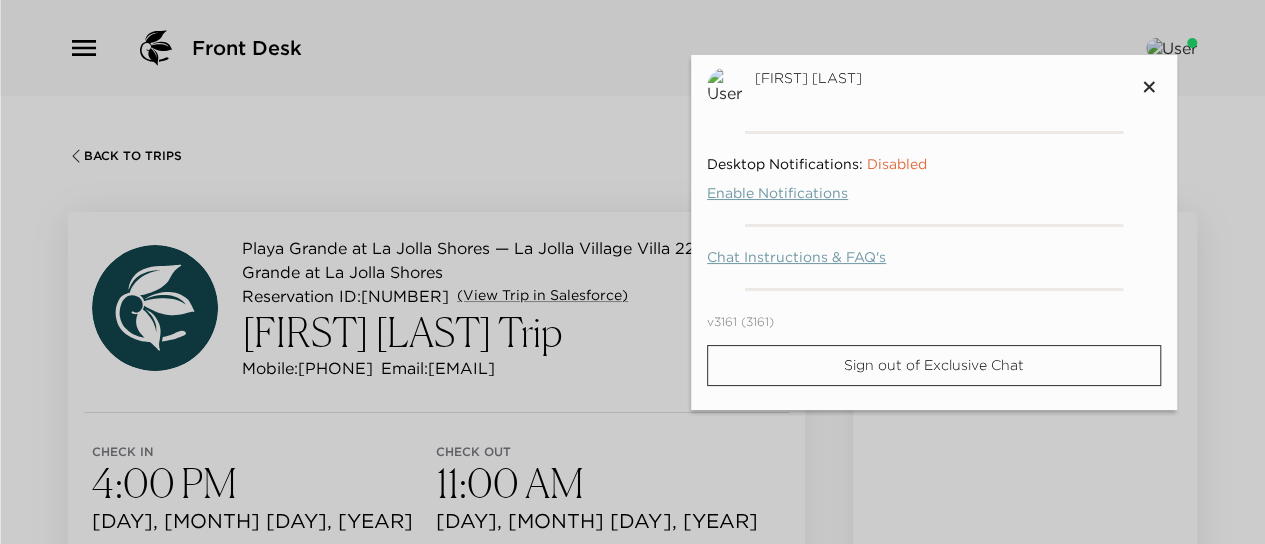 click at bounding box center [632, 272] 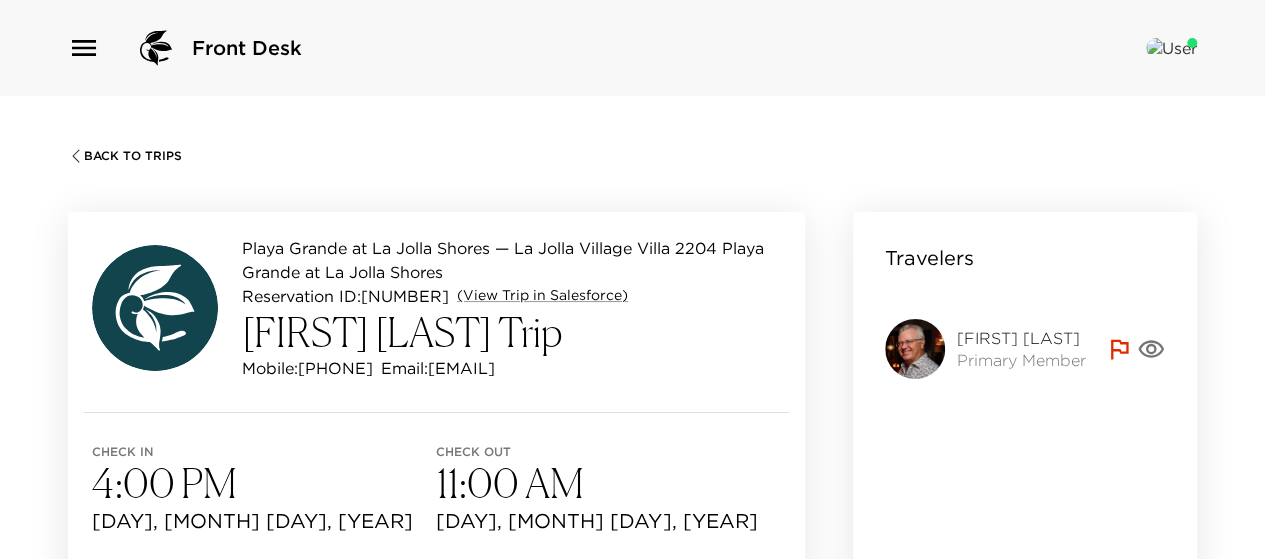 click 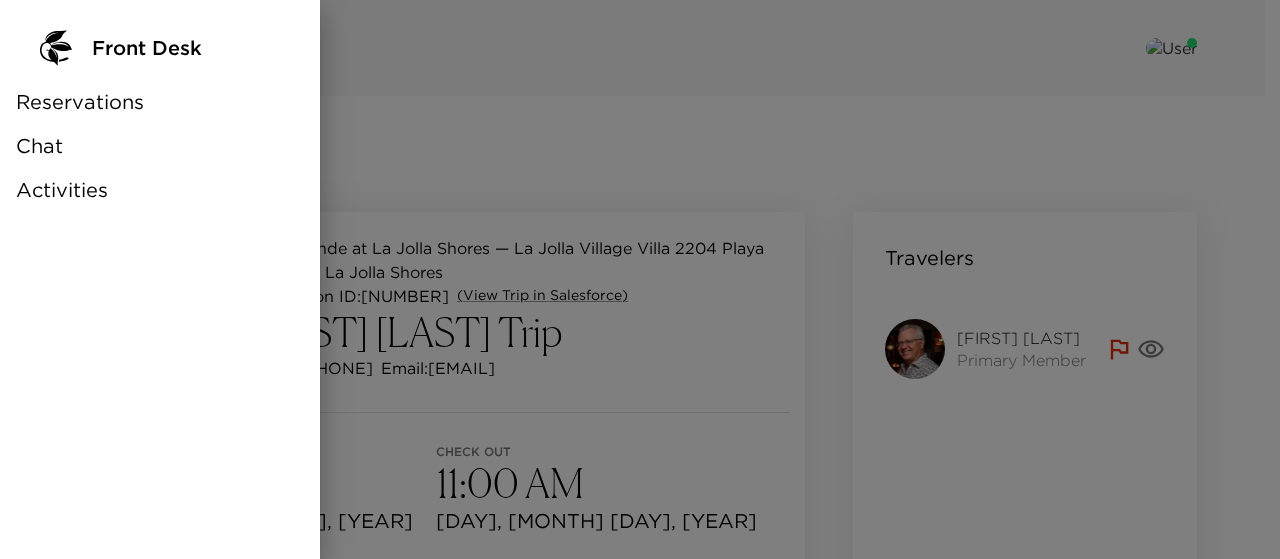 click on "Front Desk" at bounding box center [147, 48] 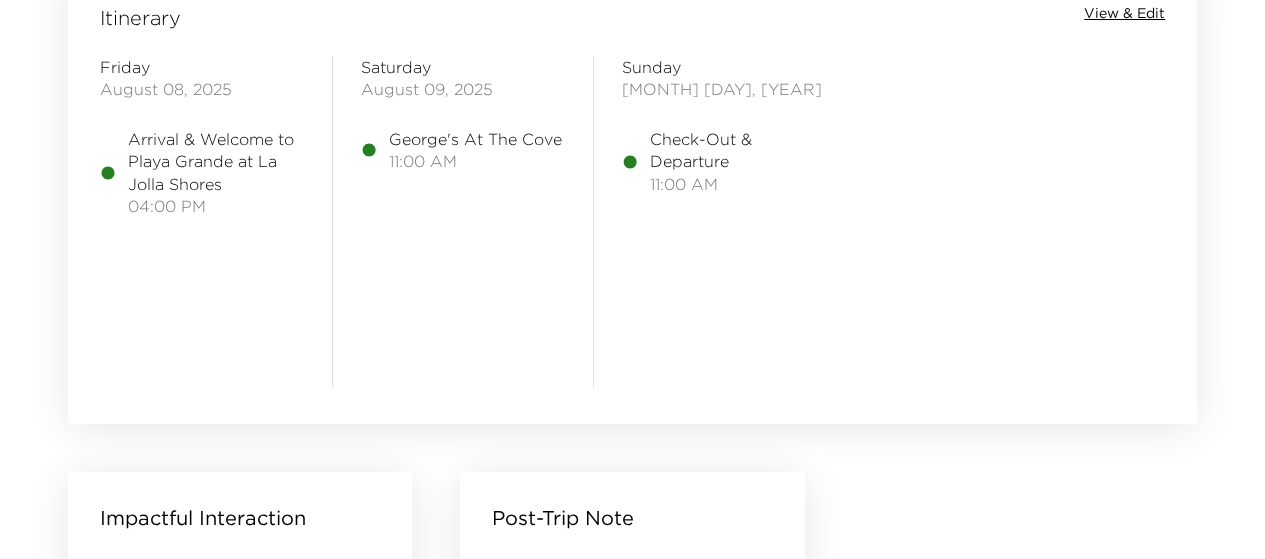 scroll, scrollTop: 1700, scrollLeft: 0, axis: vertical 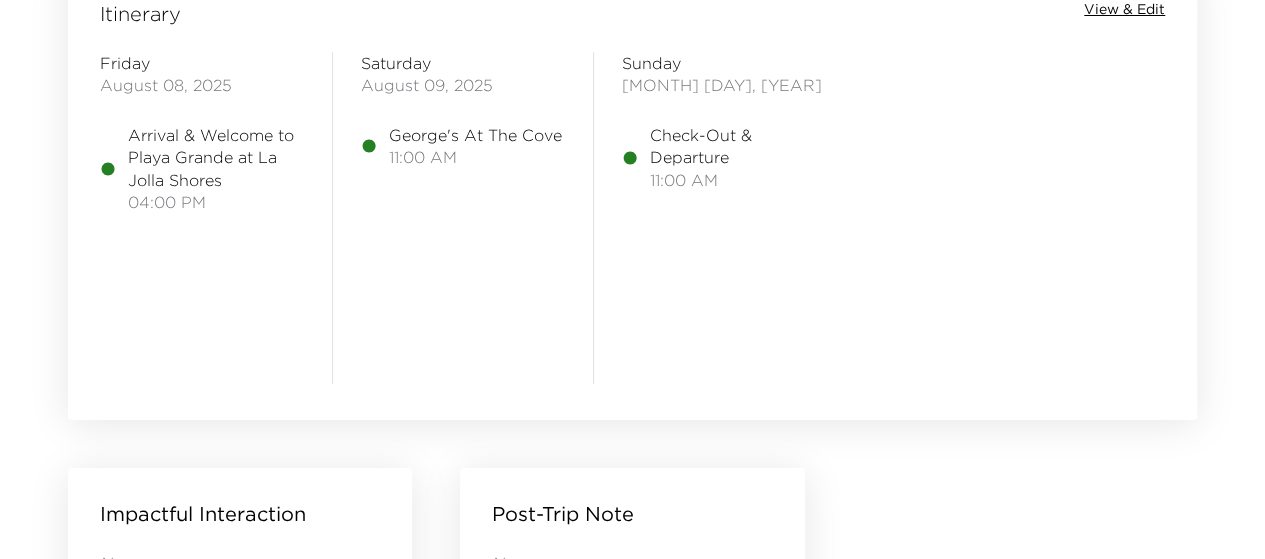 click on "11:00 AM" at bounding box center [475, 157] 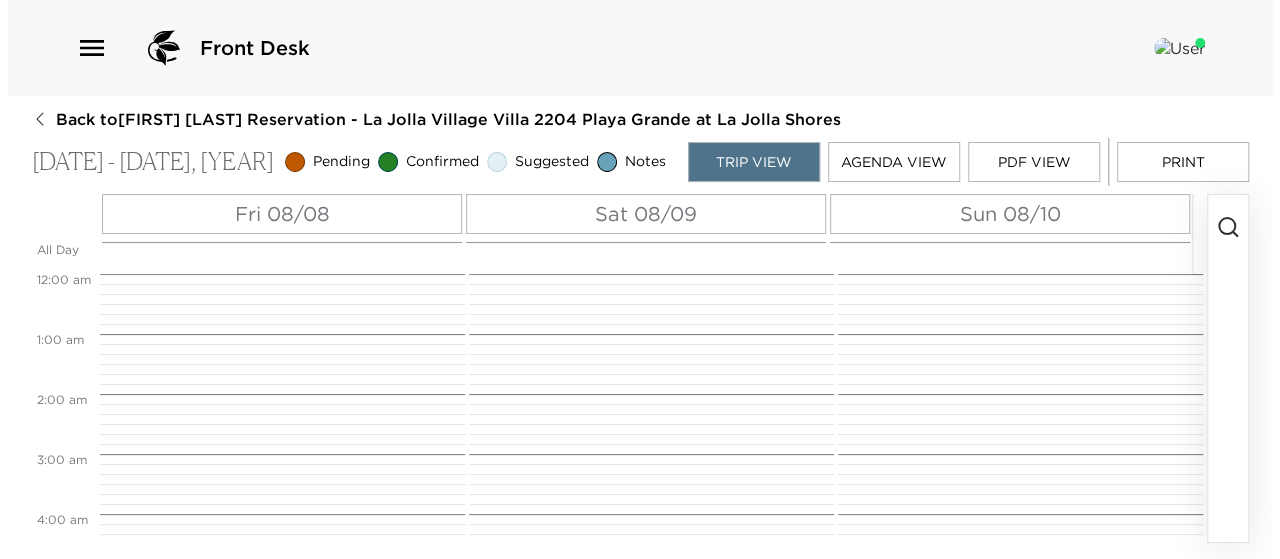 scroll, scrollTop: 0, scrollLeft: 0, axis: both 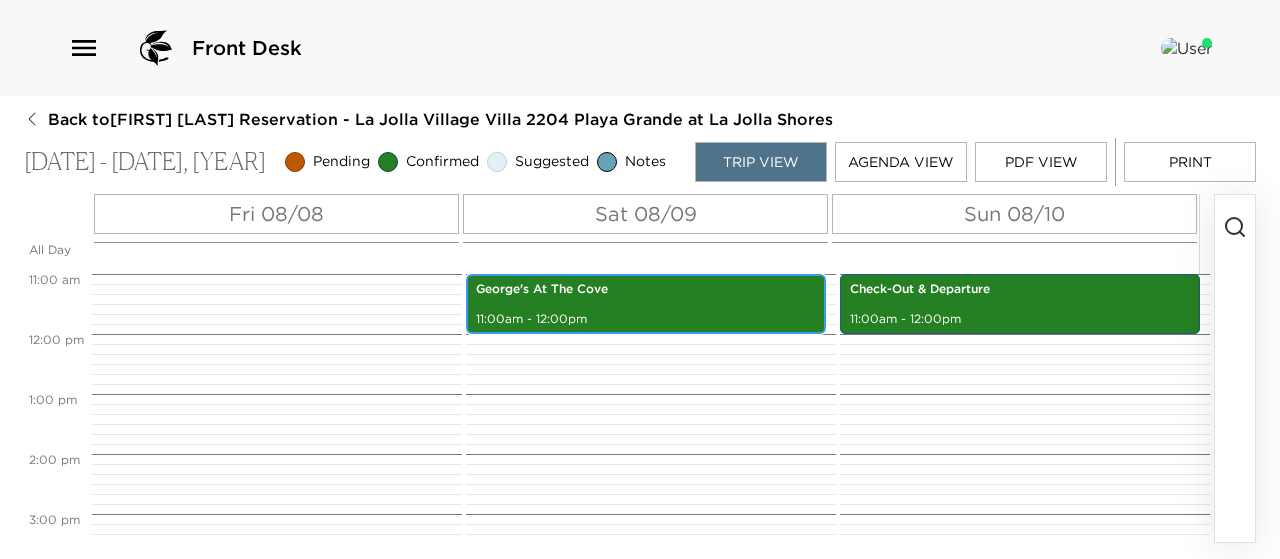 click on "11:00am - 12:00pm" at bounding box center (646, 319) 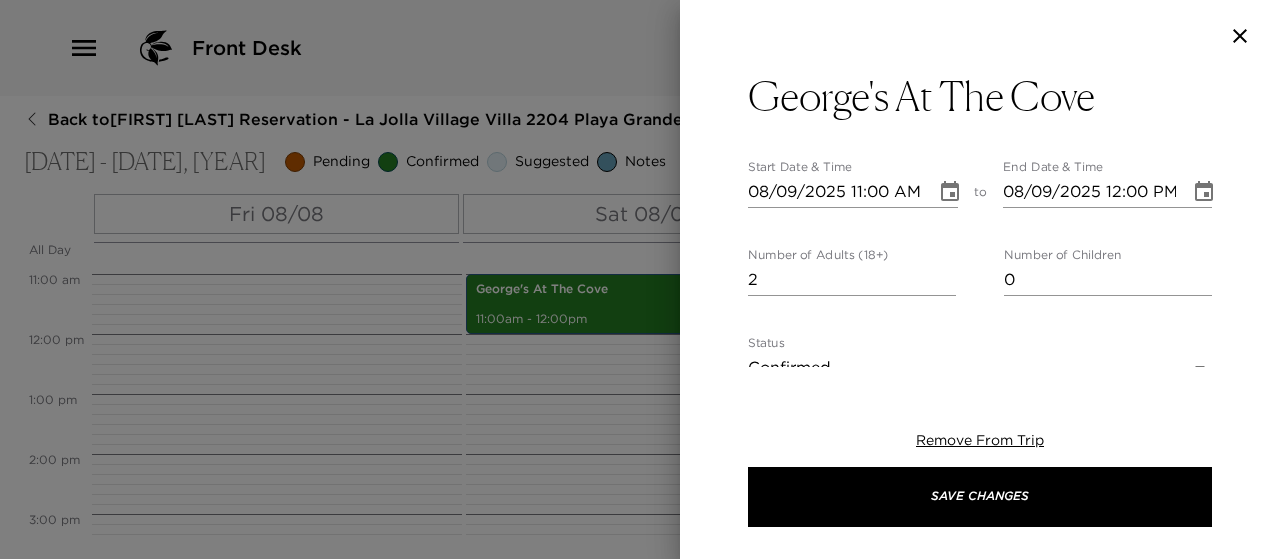 click 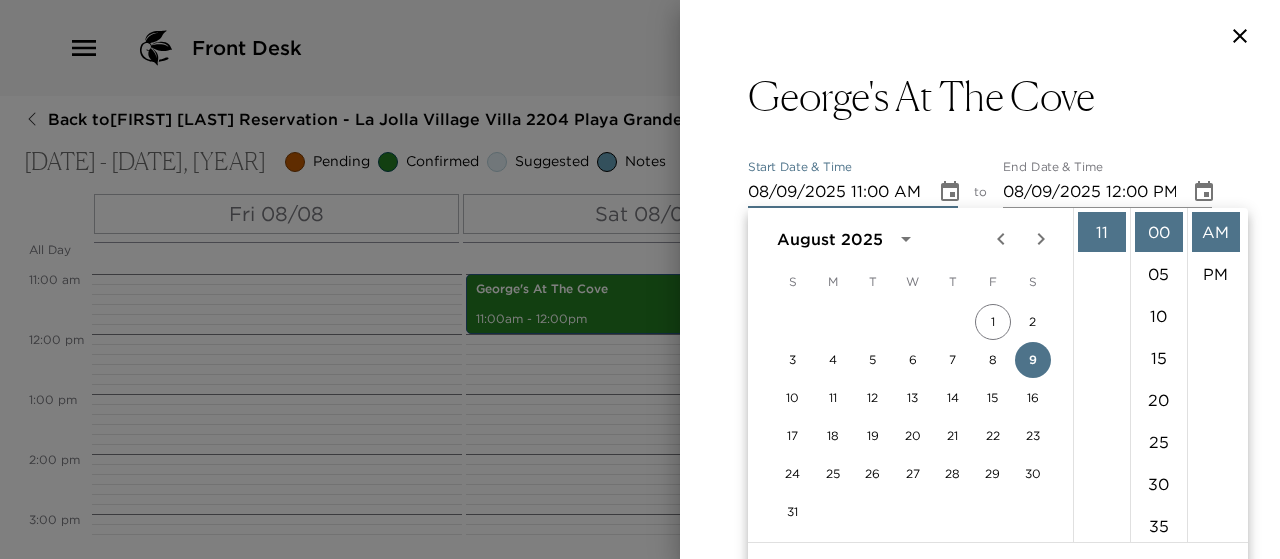 scroll, scrollTop: 262, scrollLeft: 0, axis: vertical 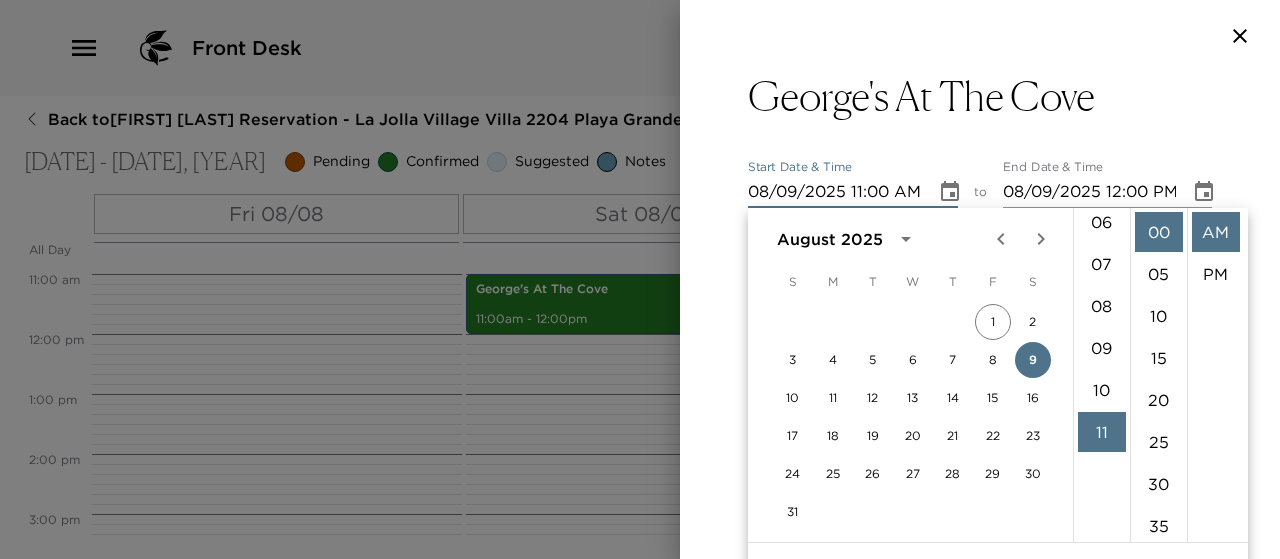 click on "07" at bounding box center [1102, 264] 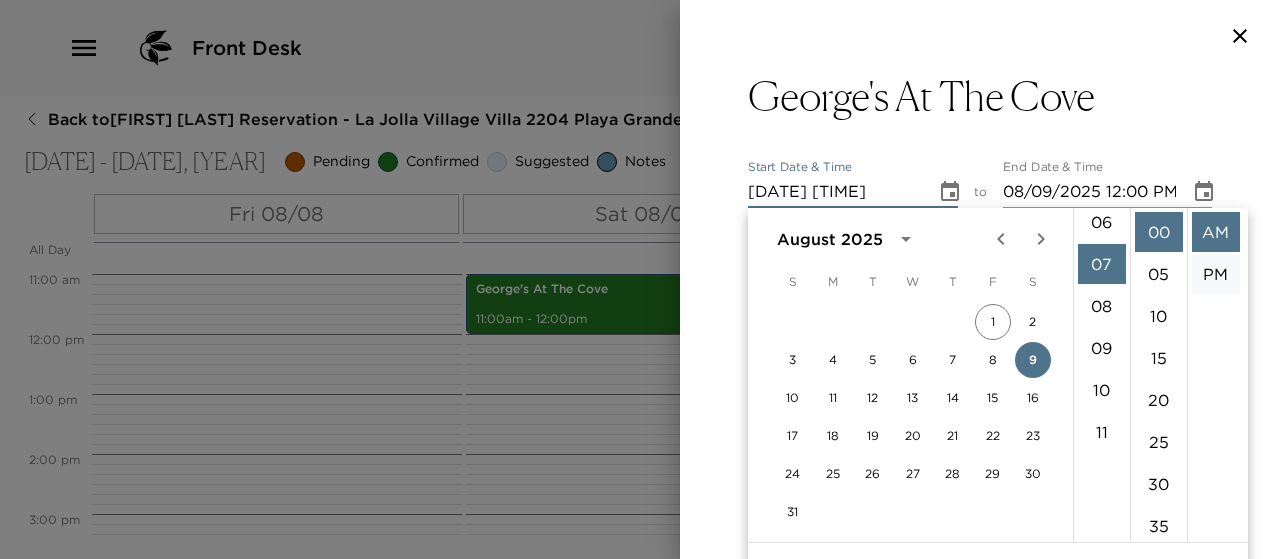 scroll, scrollTop: 294, scrollLeft: 0, axis: vertical 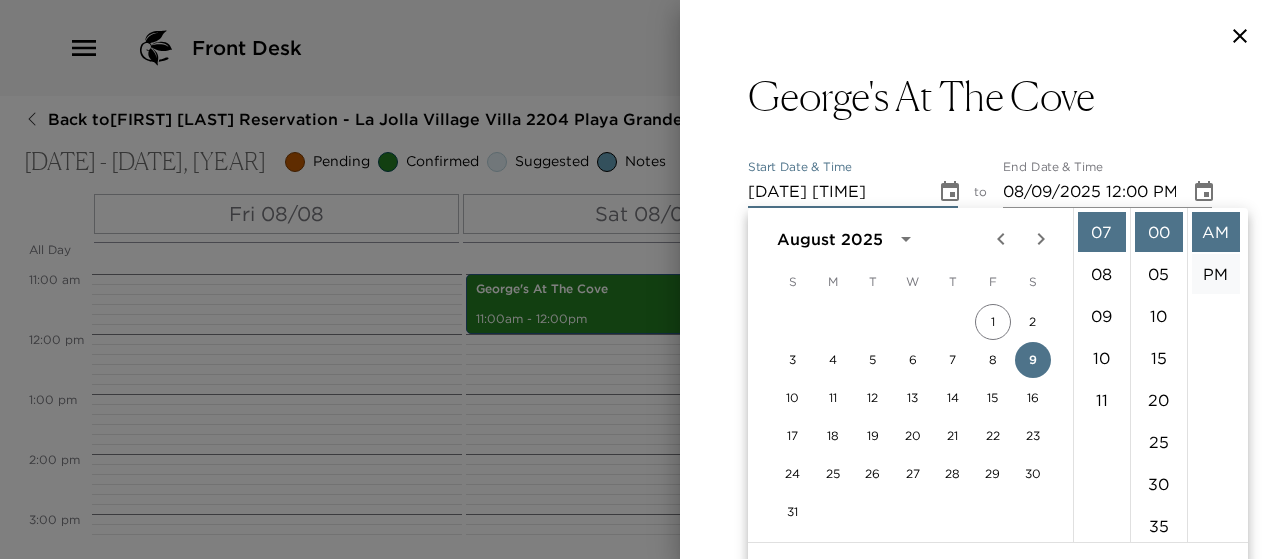 click on "PM" at bounding box center [1216, 274] 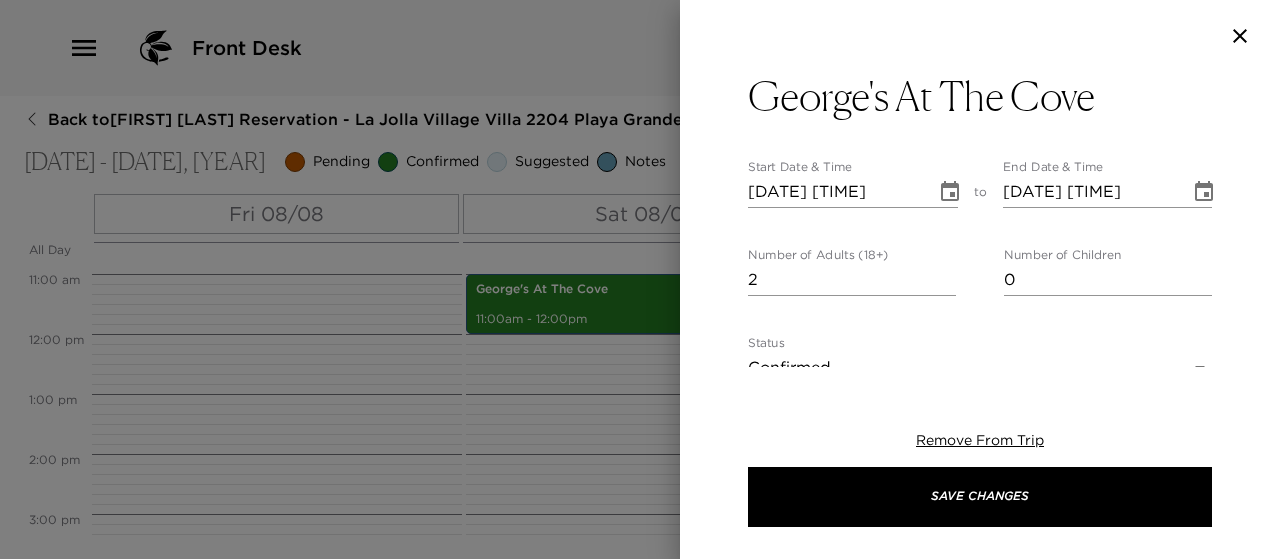 scroll, scrollTop: 42, scrollLeft: 0, axis: vertical 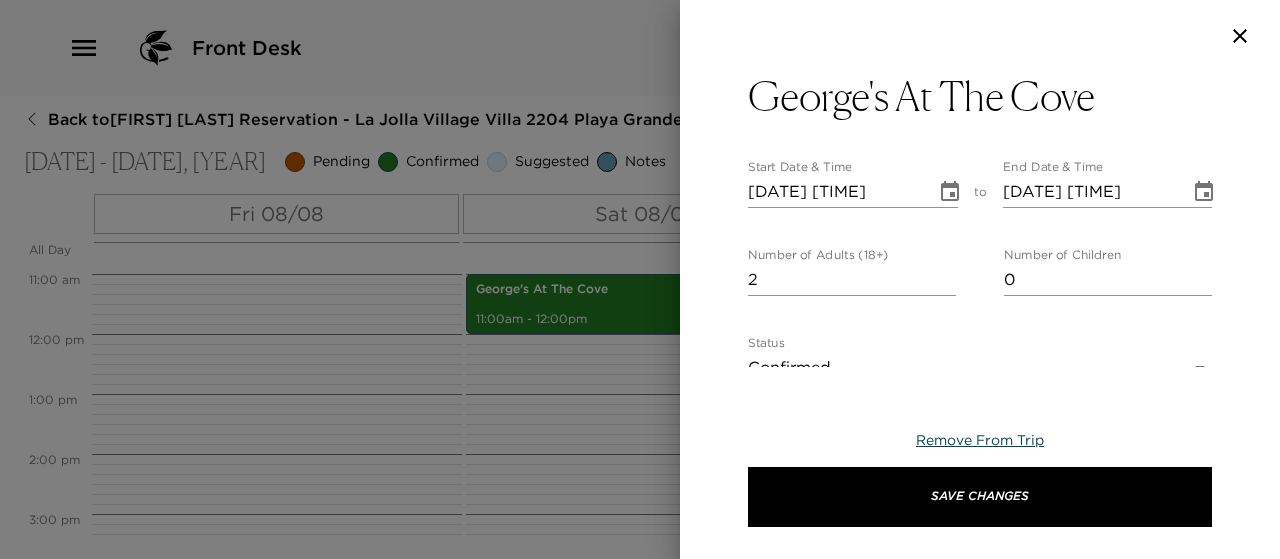 click on "Remove From Trip" at bounding box center (980, 440) 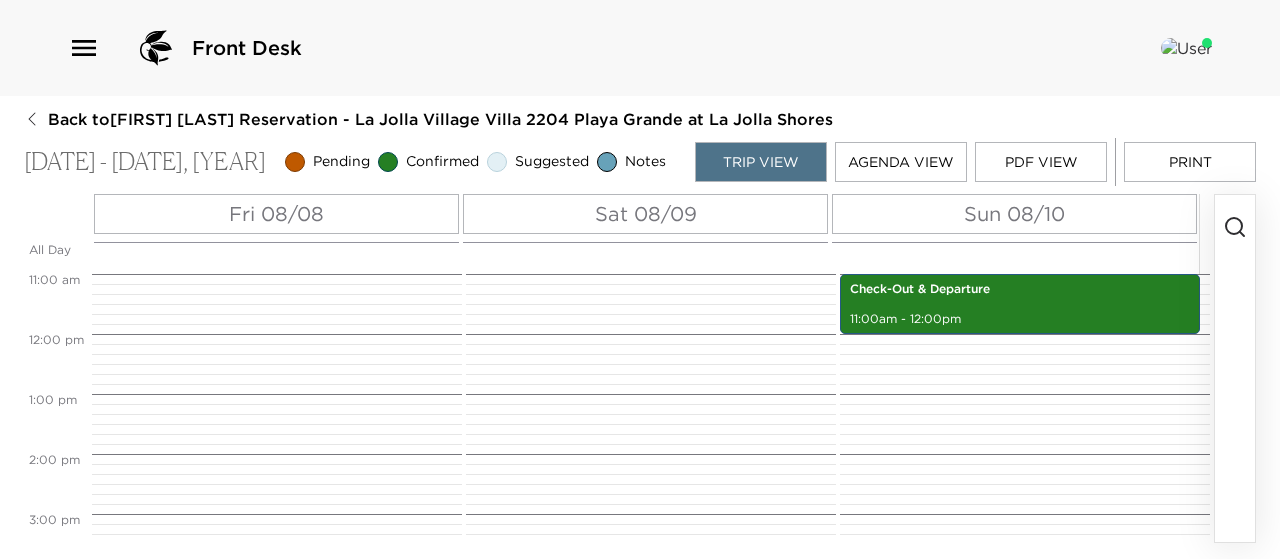 click on "Sat 08/09" at bounding box center [646, 214] 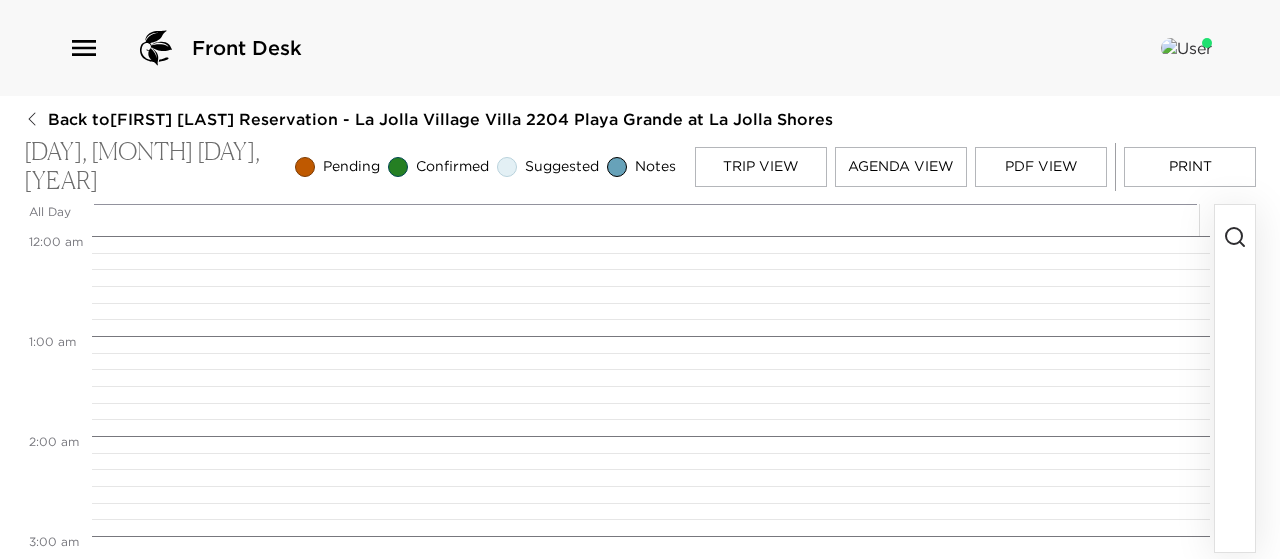 scroll, scrollTop: 800, scrollLeft: 0, axis: vertical 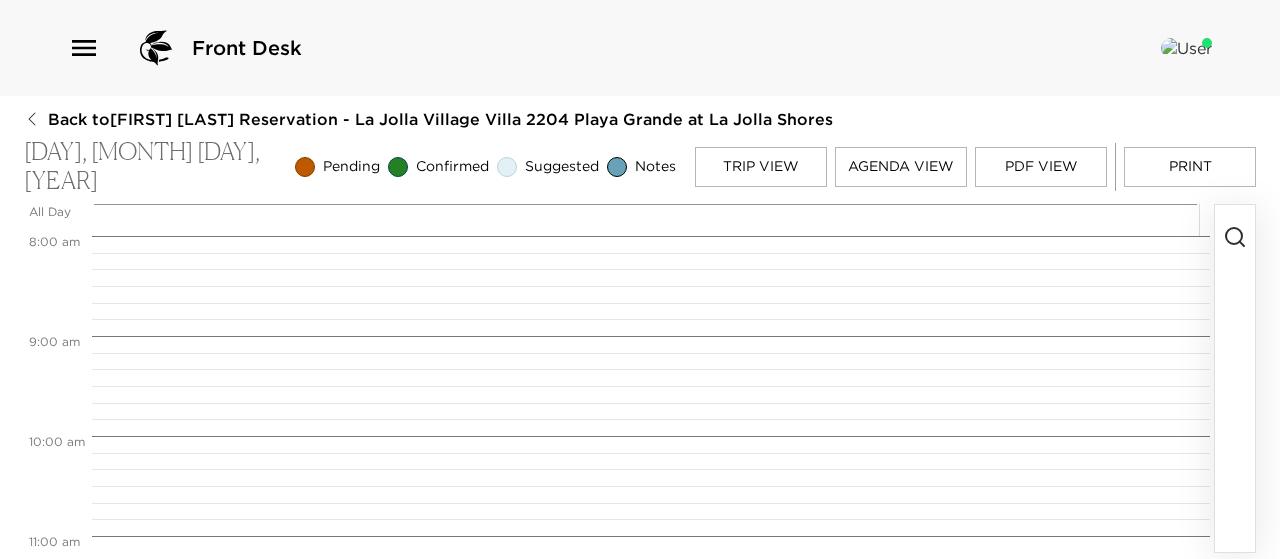 click 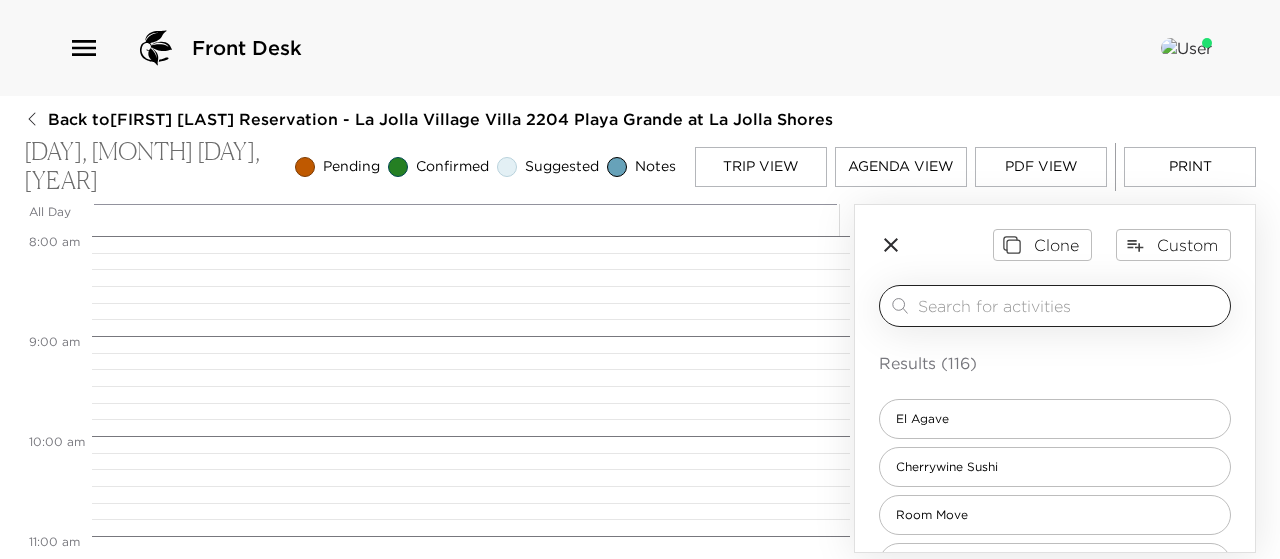 click at bounding box center (1070, 305) 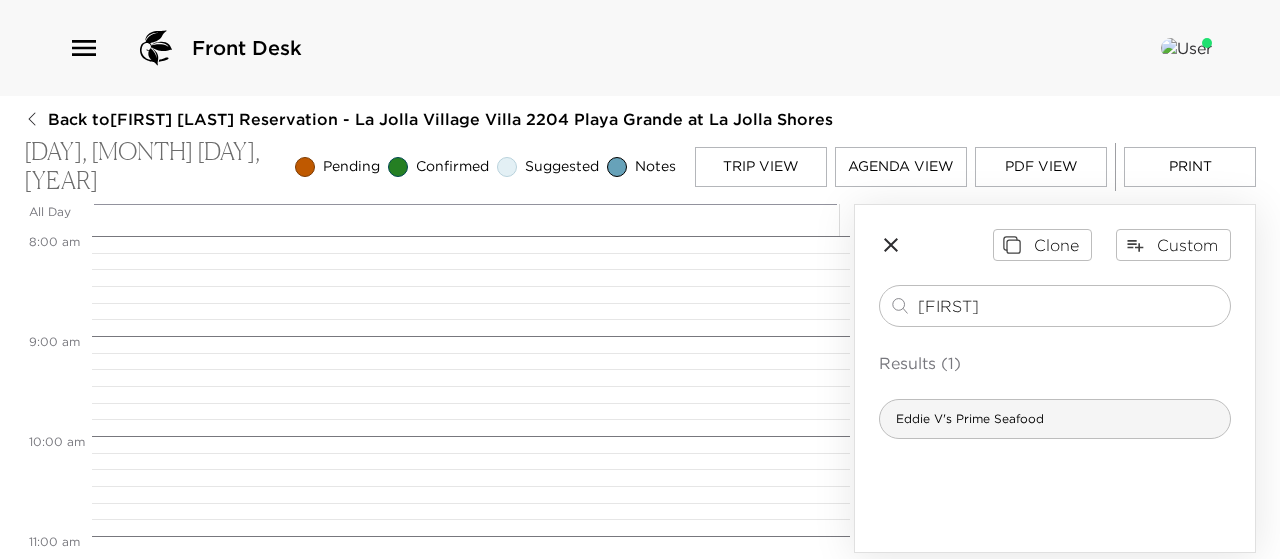 type on "eddie" 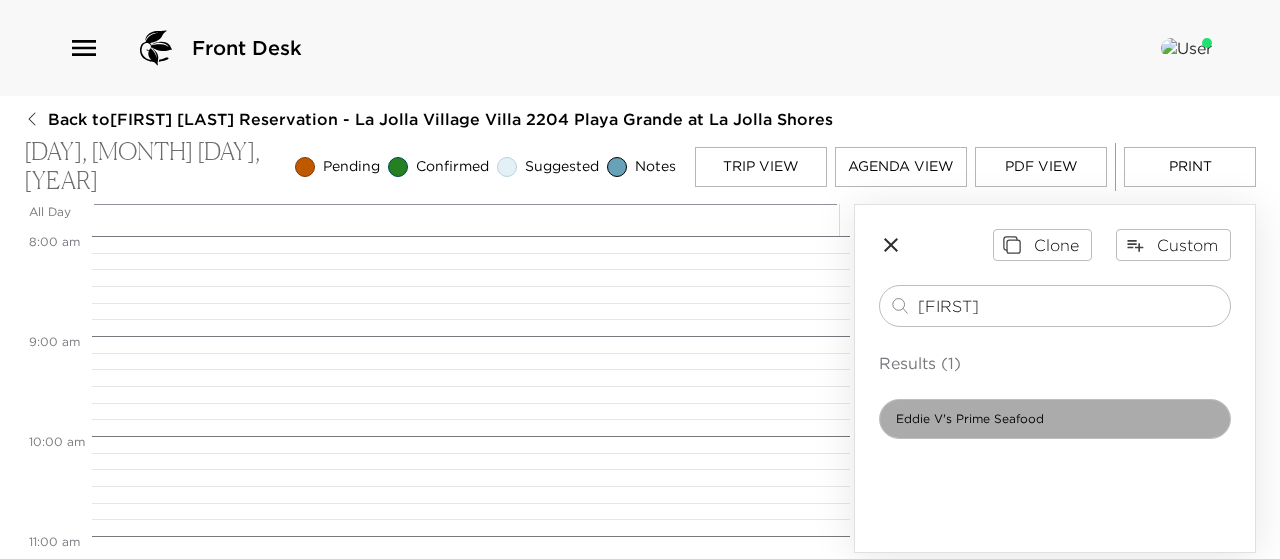 click on "Eddie V's Prime Seafood" at bounding box center [970, 419] 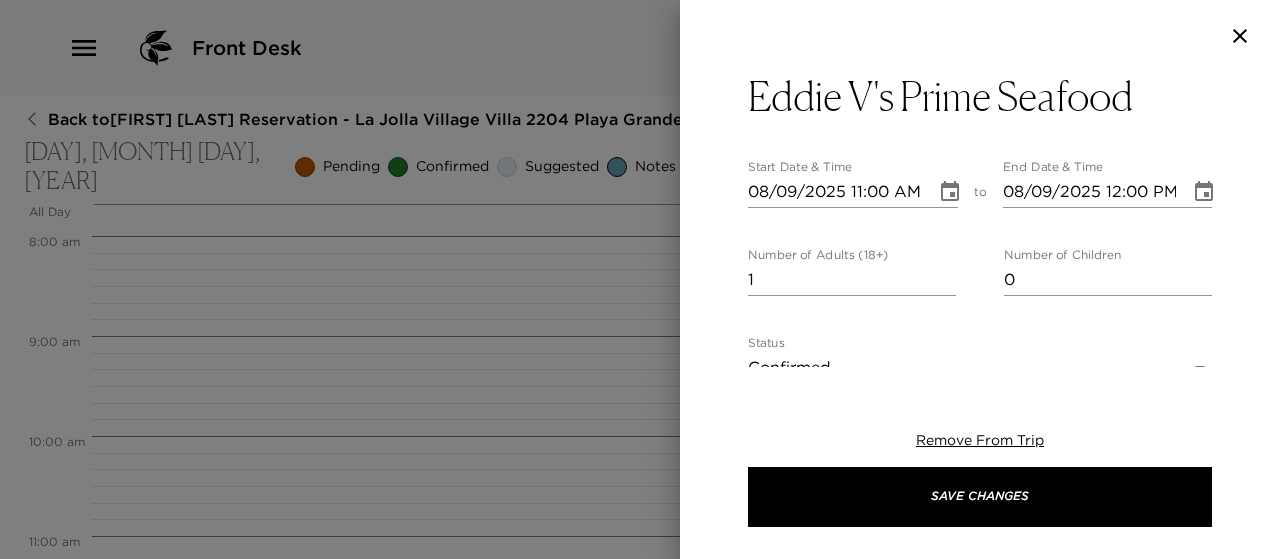 type on "1.3 miles from your residence. Eddie V's will deliver a vast array of fresh seafood, like raw oysters and Pacific Ahi Tuna, made from the freshest ingredients prepared with you in mind. To complement your meal, they feature hand-crafted cocktails poured with precision and a extensive wine menu curated by our sommelier. Parking: Self-Parking" 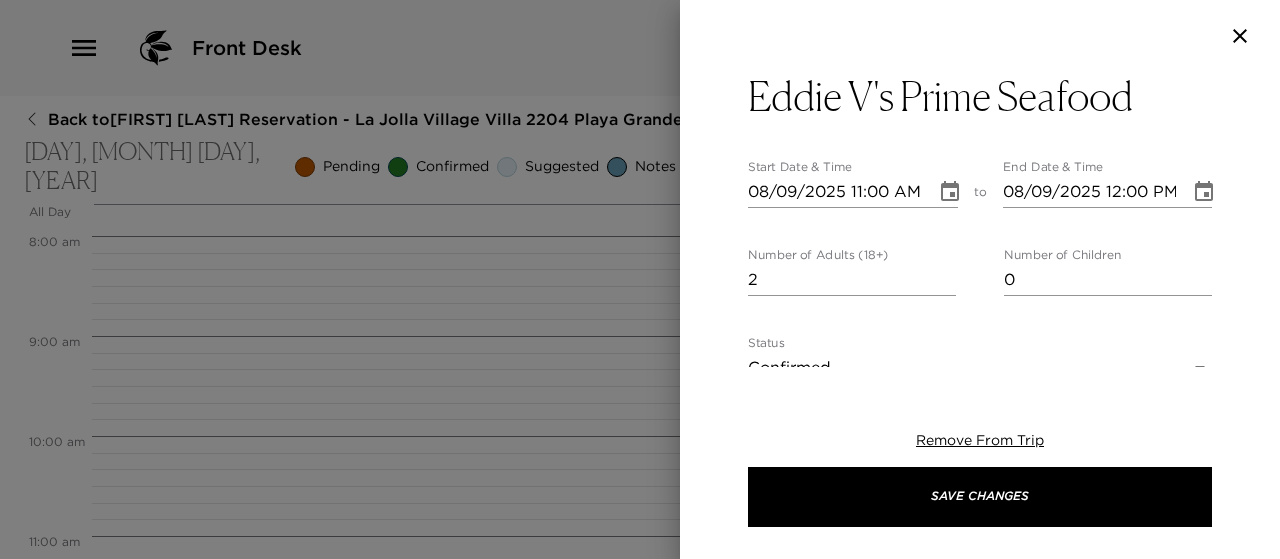 click on "2" at bounding box center (852, 280) 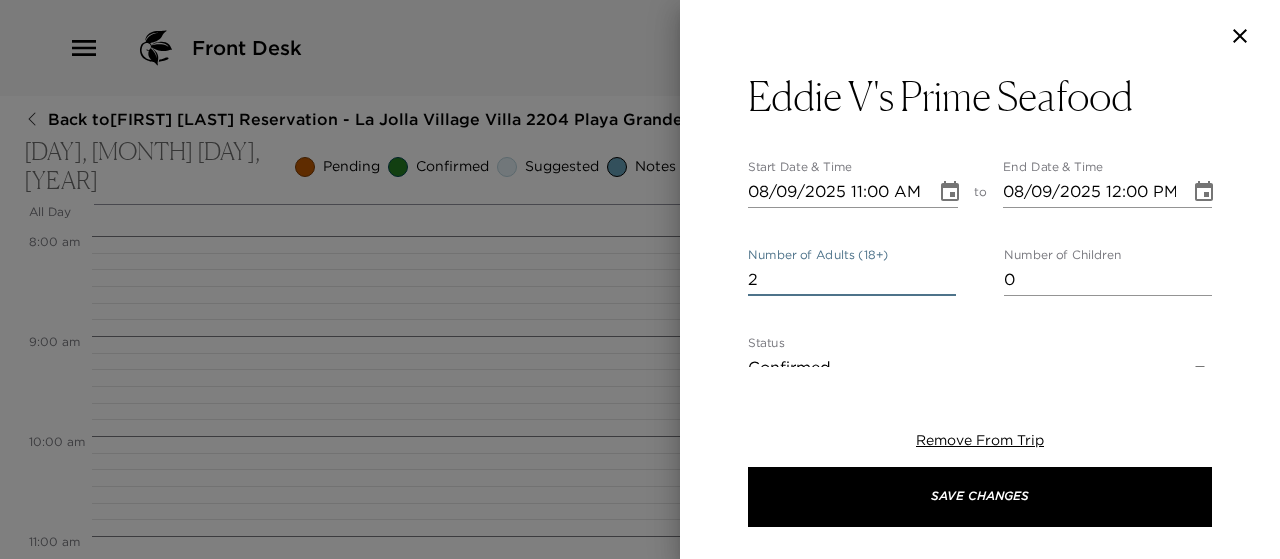 click at bounding box center (950, 192) 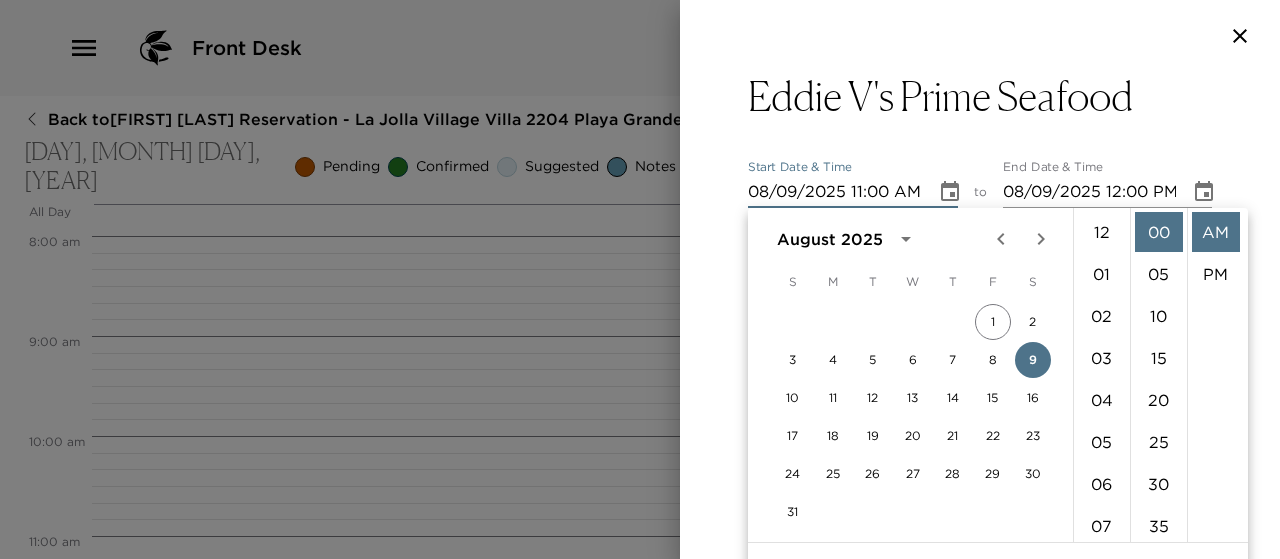 scroll, scrollTop: 462, scrollLeft: 0, axis: vertical 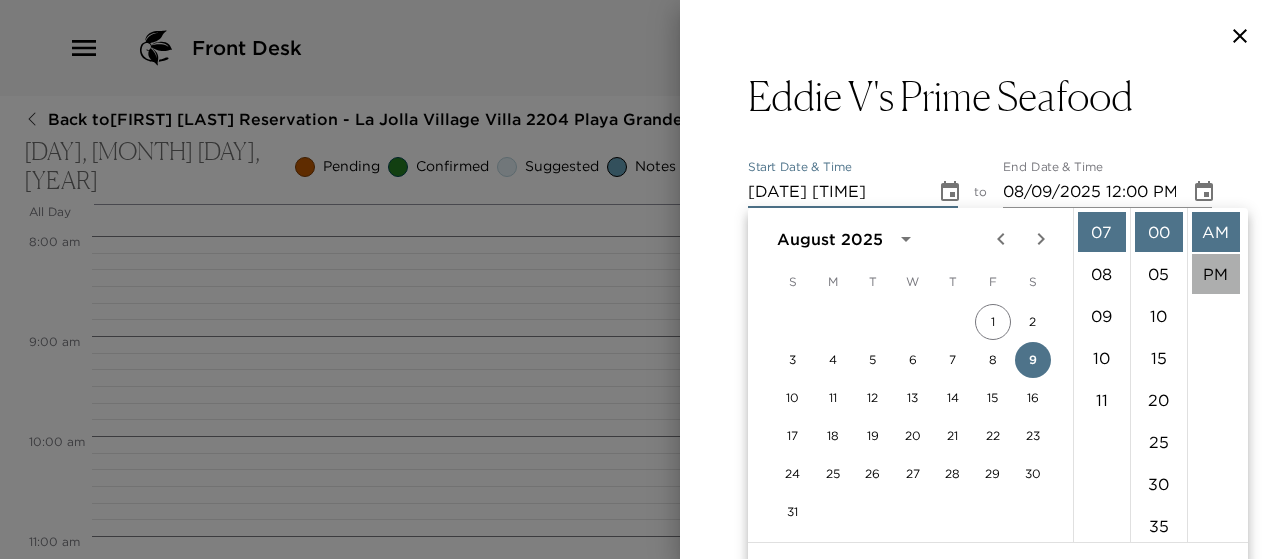 click on "PM" at bounding box center (1216, 274) 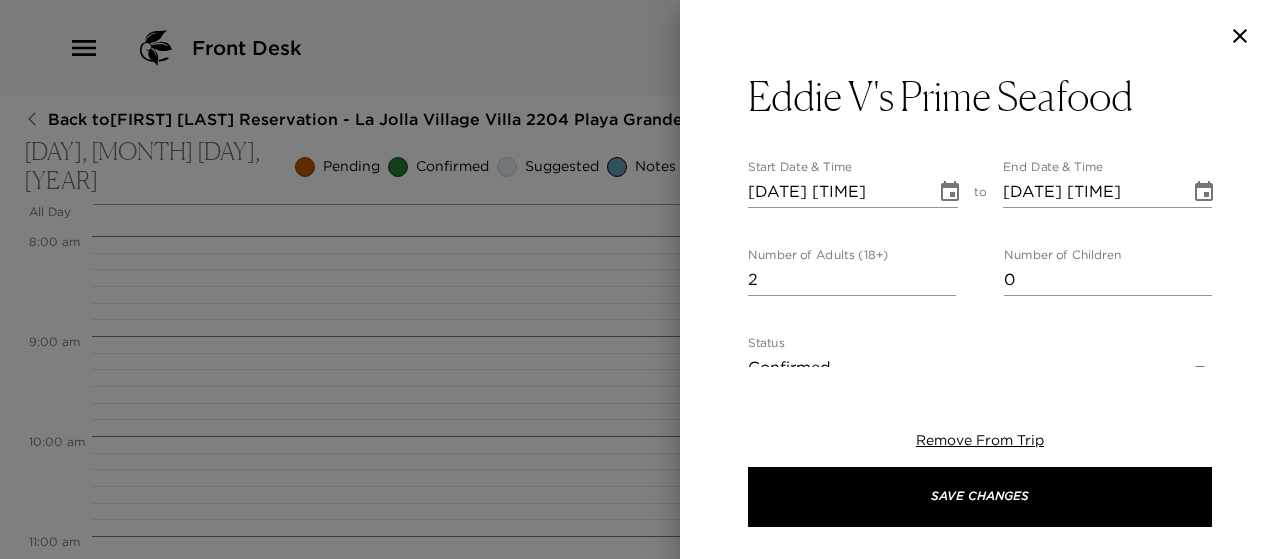 scroll, scrollTop: 42, scrollLeft: 0, axis: vertical 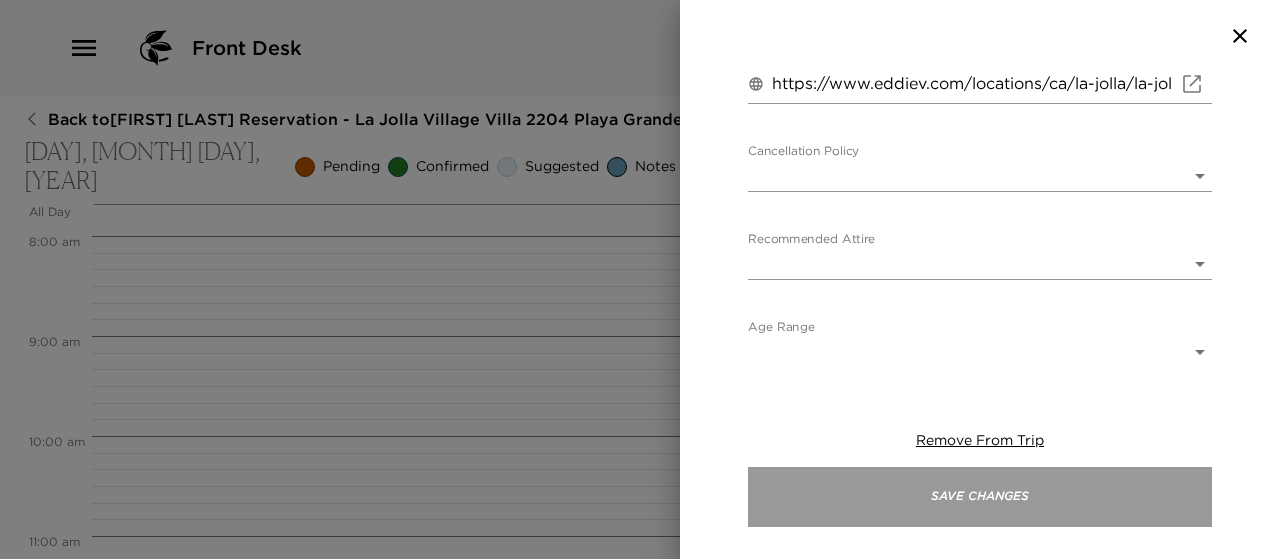 click on "Save Changes" at bounding box center [980, 497] 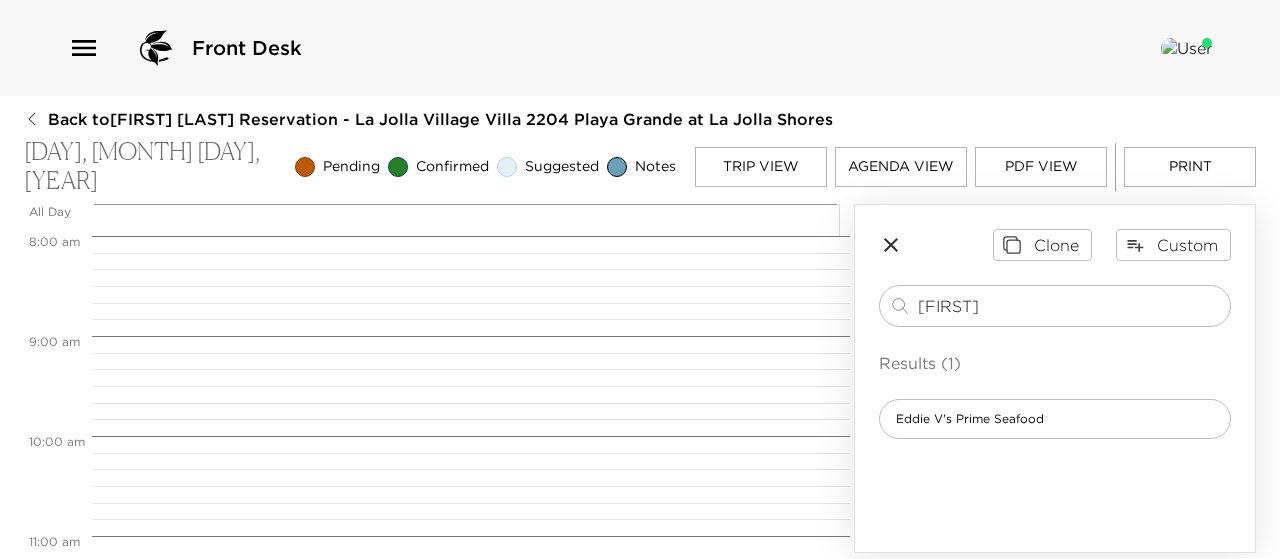 click on "Trip View" at bounding box center [761, 167] 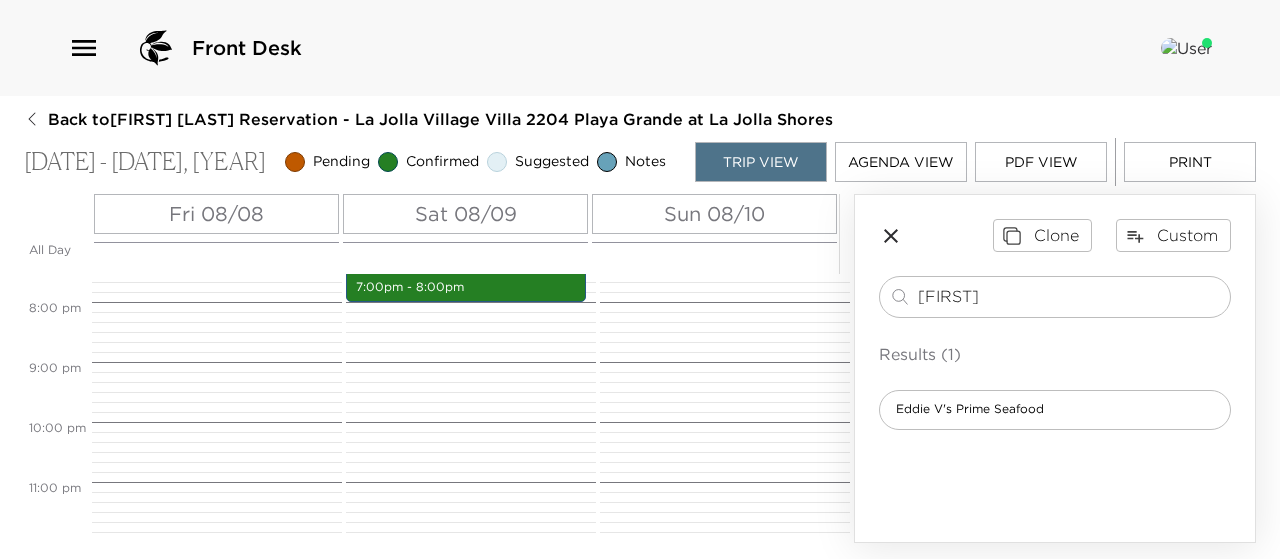 scroll, scrollTop: 572, scrollLeft: 0, axis: vertical 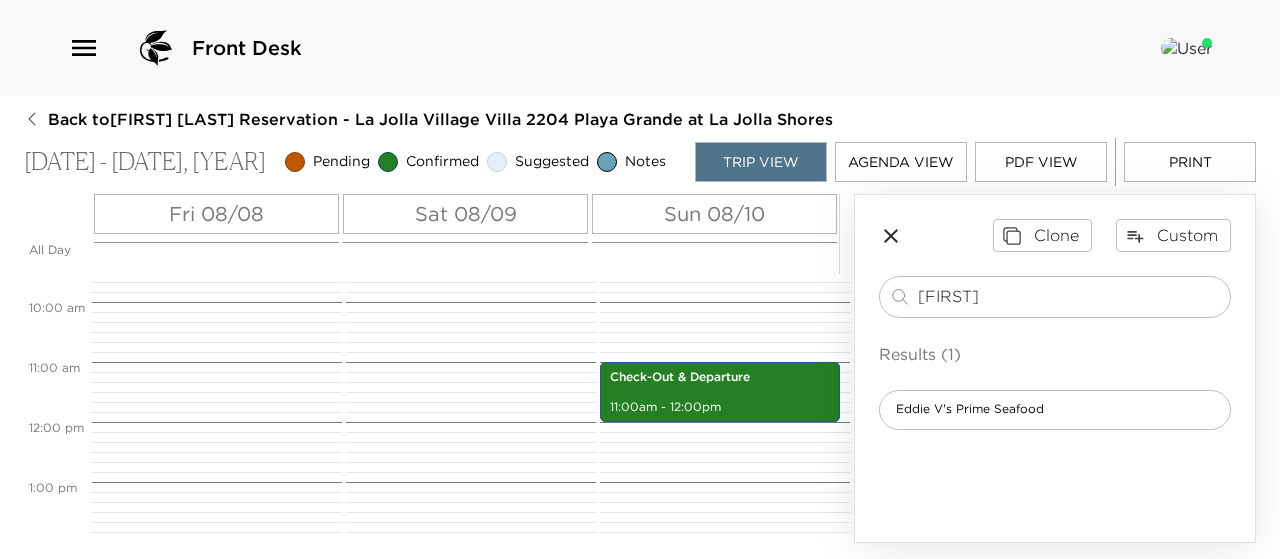 click 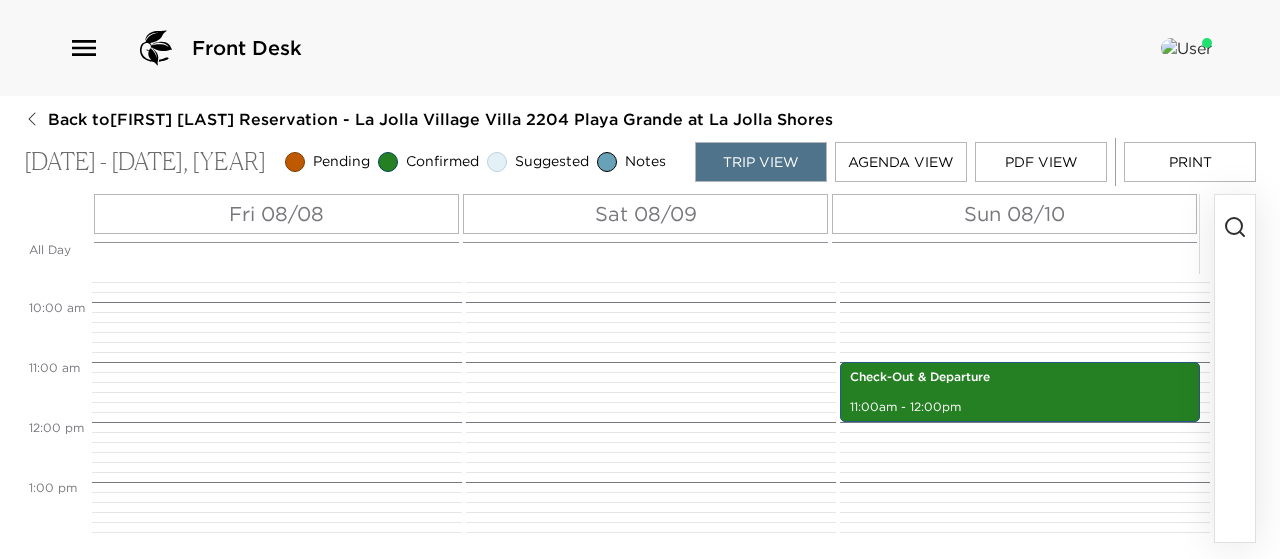 click on "Print" at bounding box center (1190, 162) 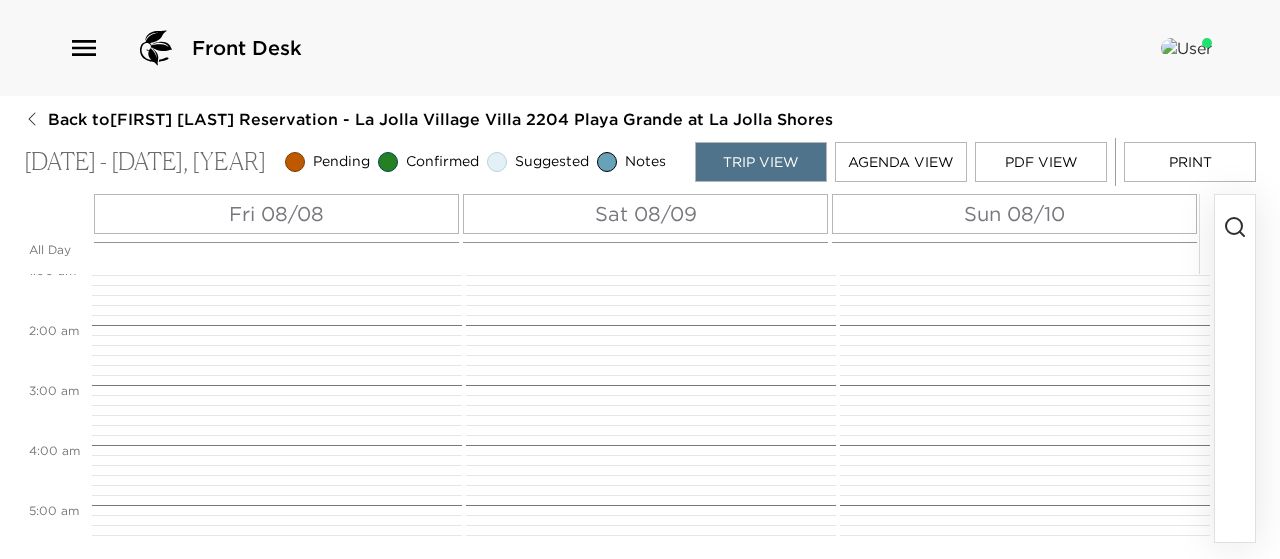 scroll, scrollTop: 0, scrollLeft: 0, axis: both 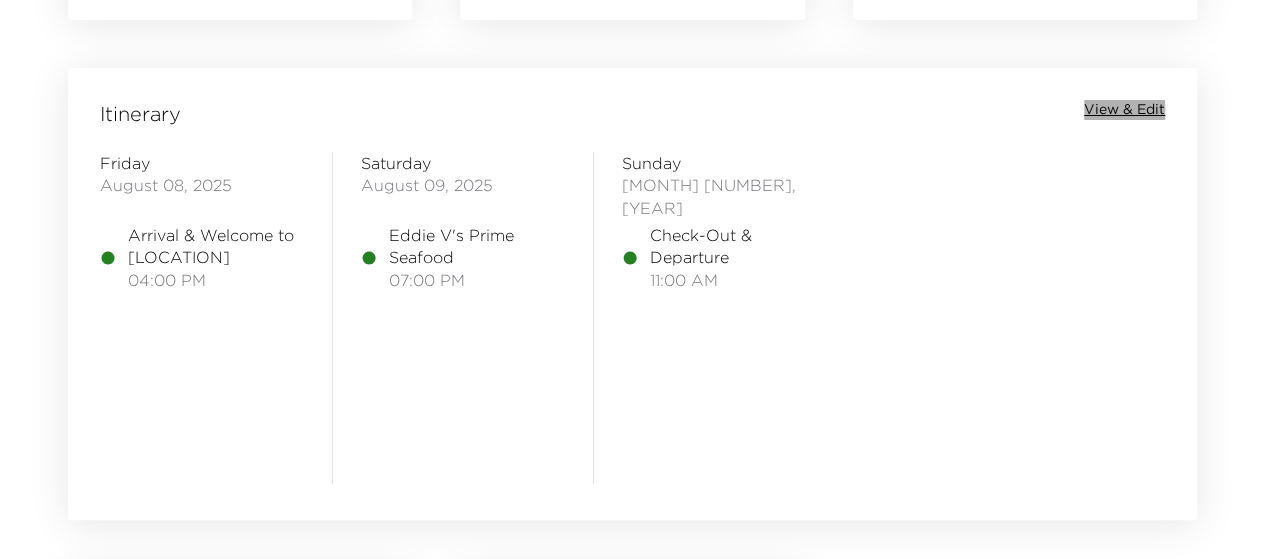 click on "View & Edit" at bounding box center [1124, 110] 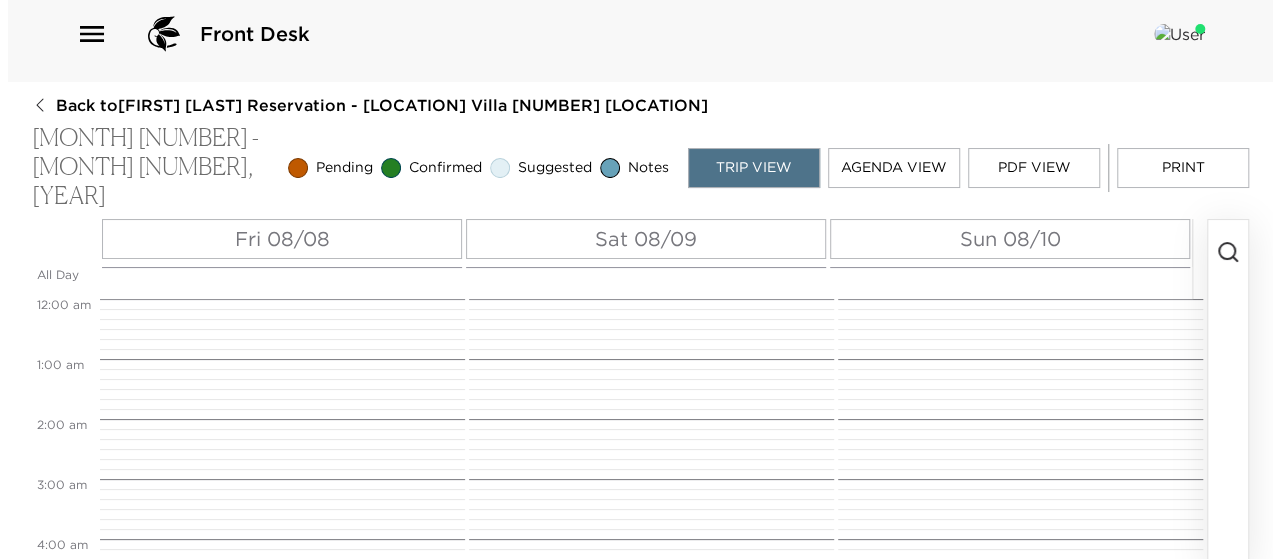 scroll, scrollTop: 0, scrollLeft: 0, axis: both 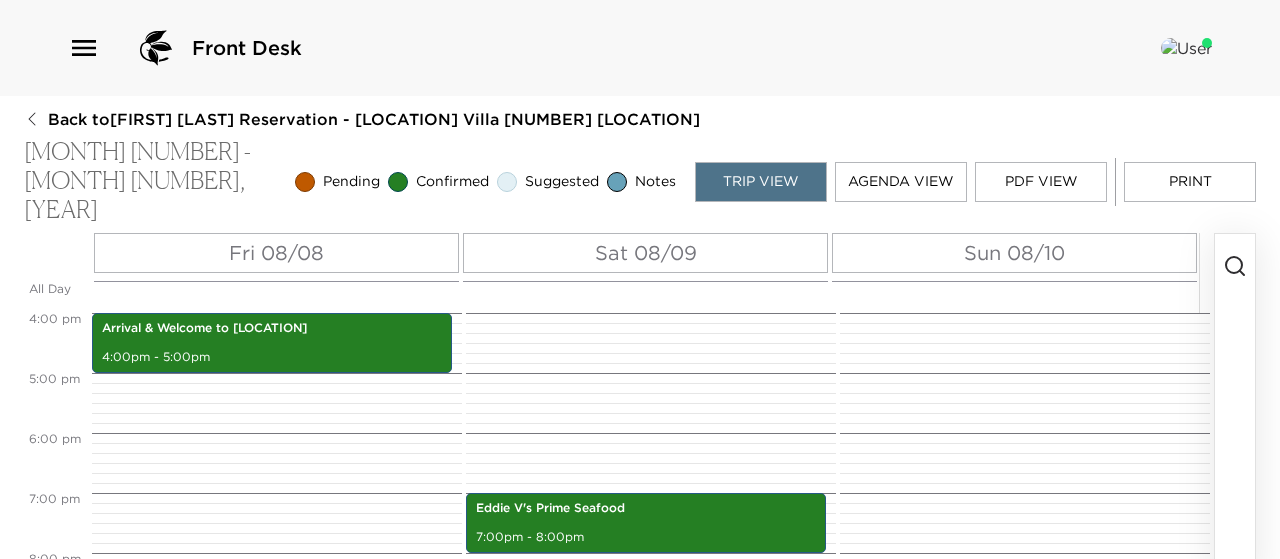 click on "Print" at bounding box center (1190, 182) 